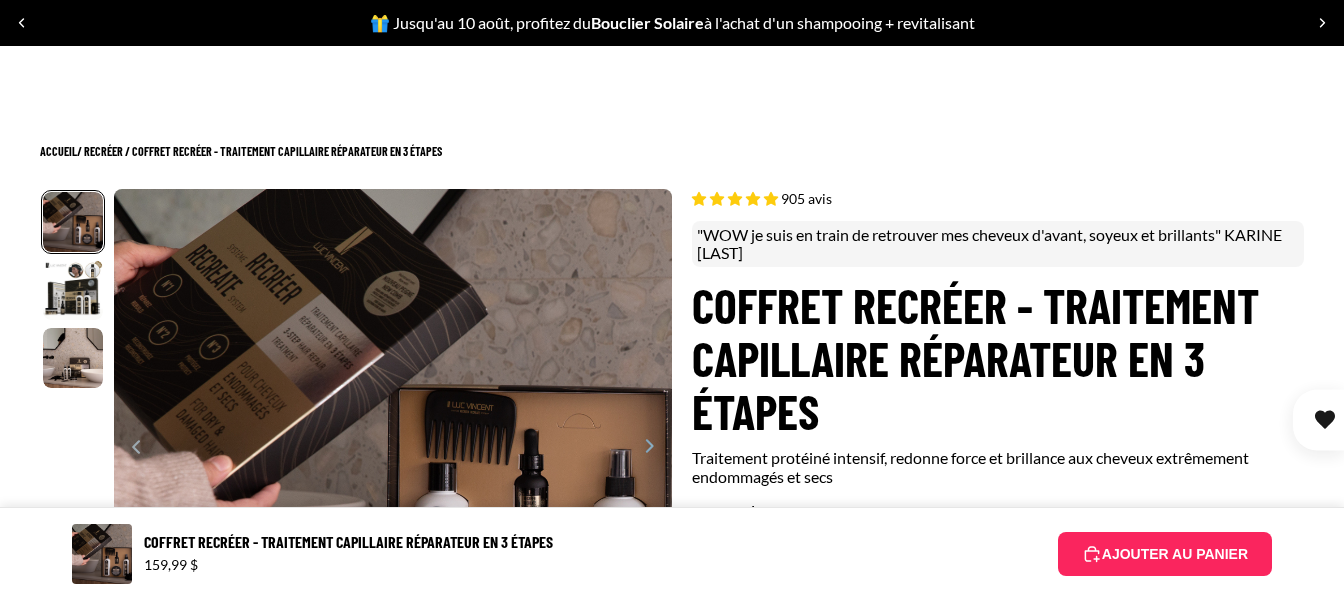 select on "**********" 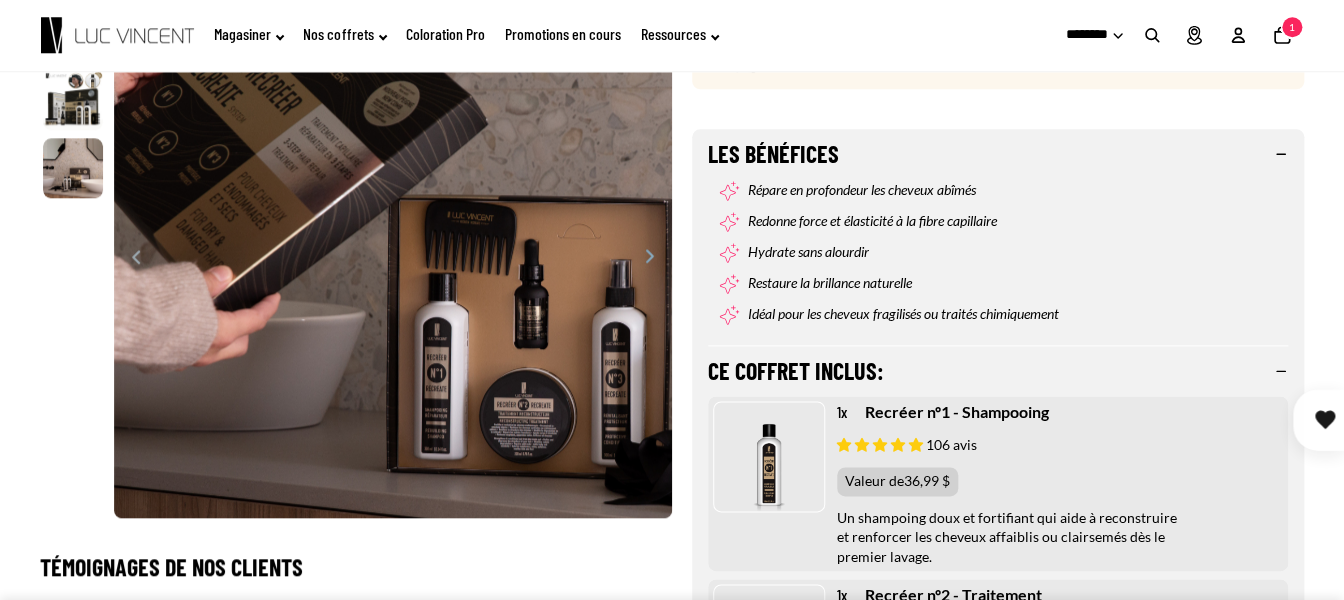 scroll, scrollTop: 666, scrollLeft: 0, axis: vertical 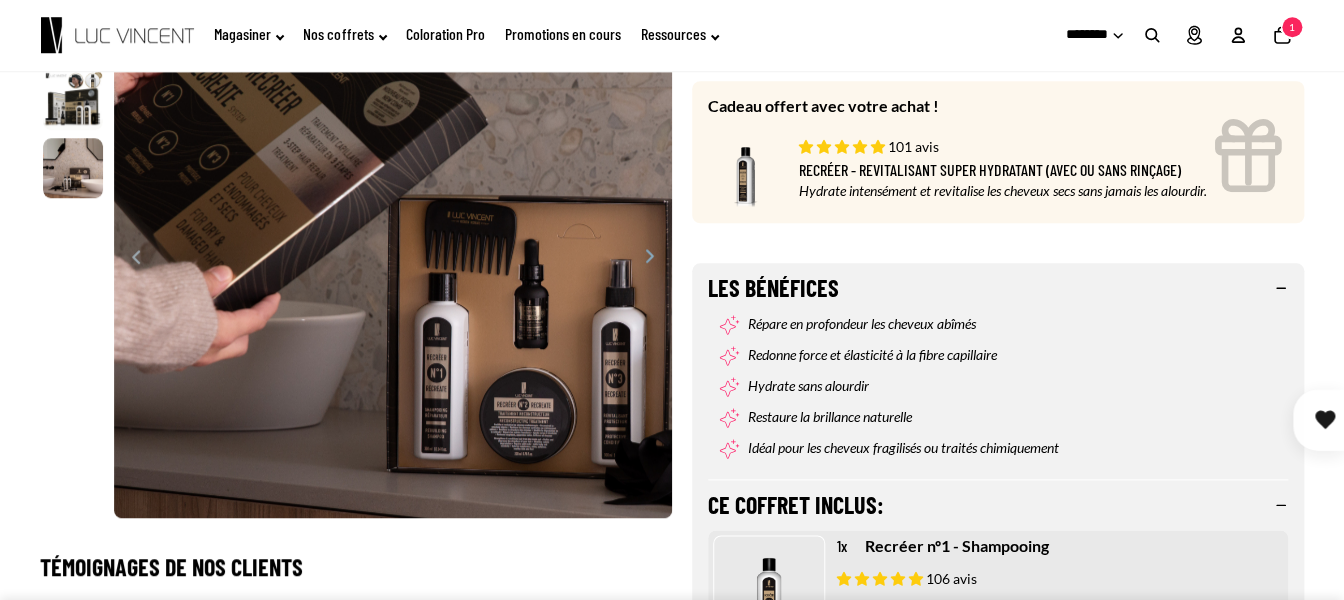 click on "101 avis" at bounding box center (913, 146) 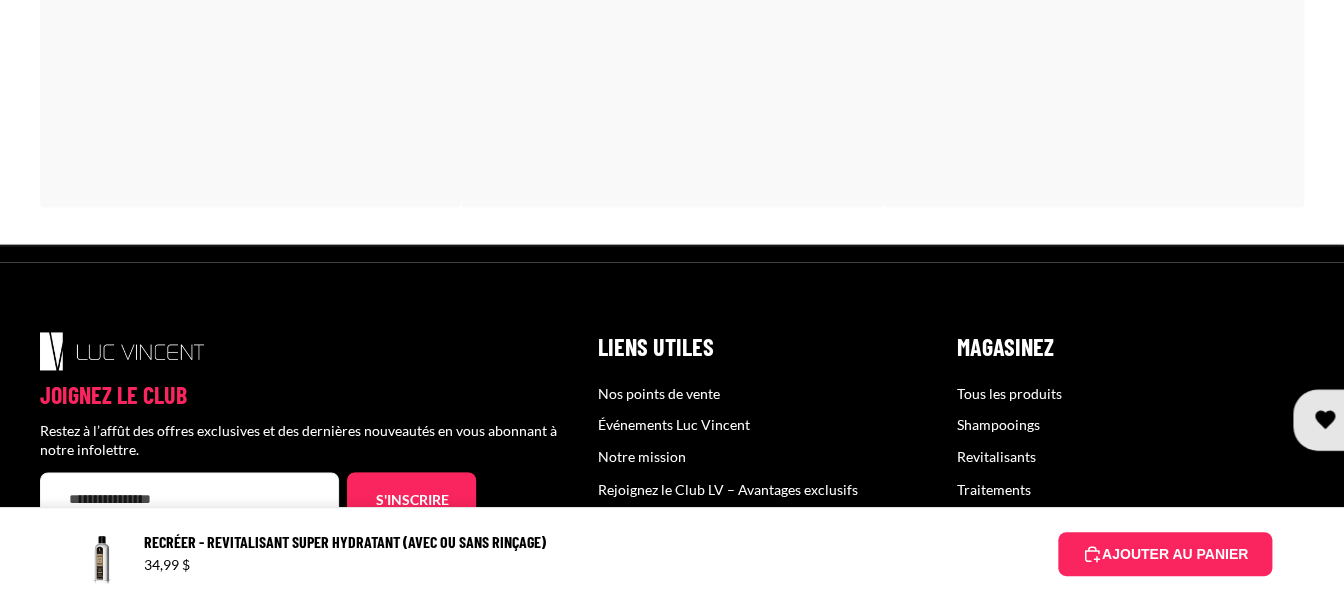 scroll, scrollTop: 3668, scrollLeft: 0, axis: vertical 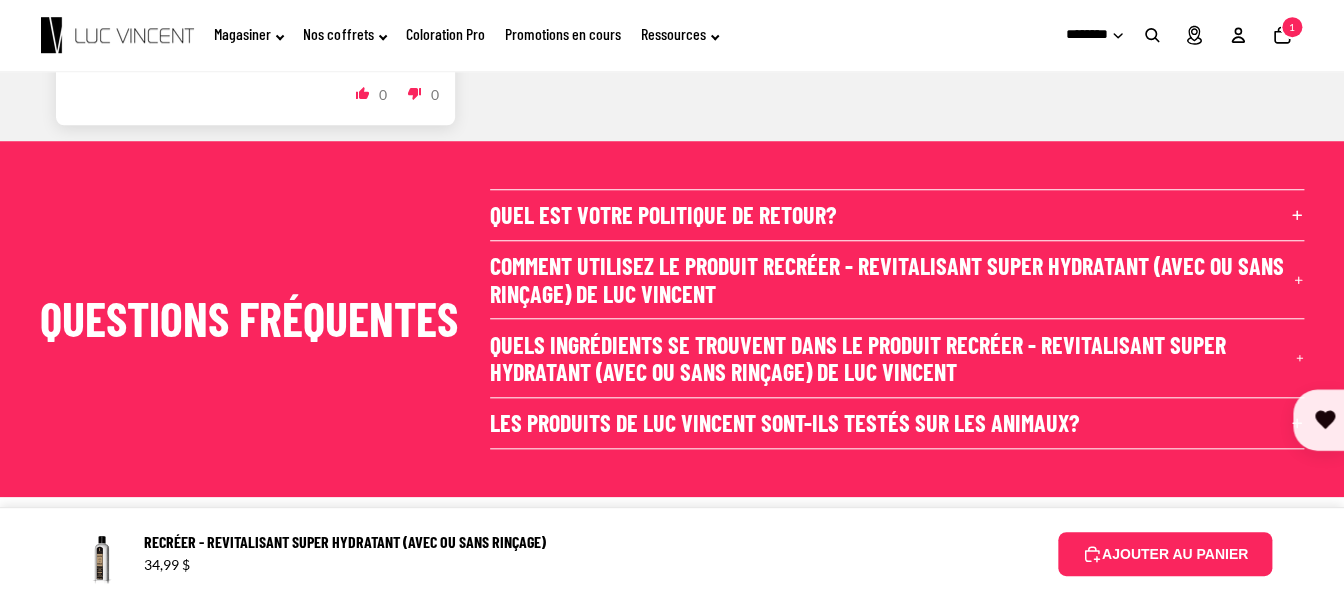 select on "**********" 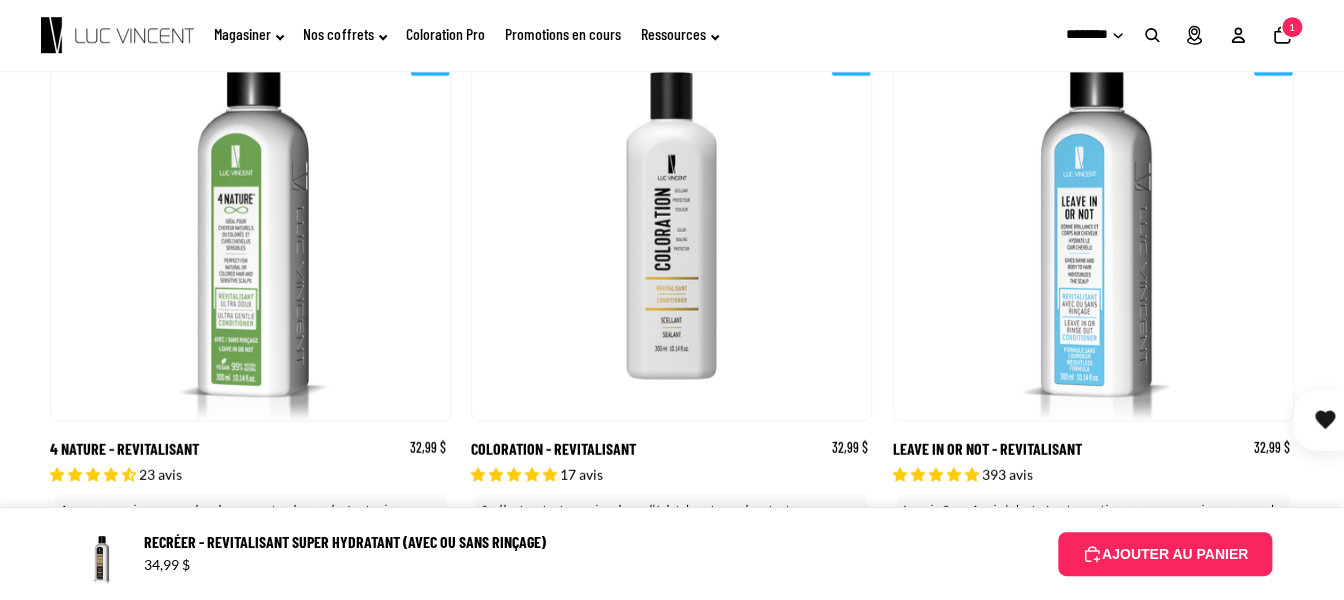 scroll, scrollTop: 3596, scrollLeft: 0, axis: vertical 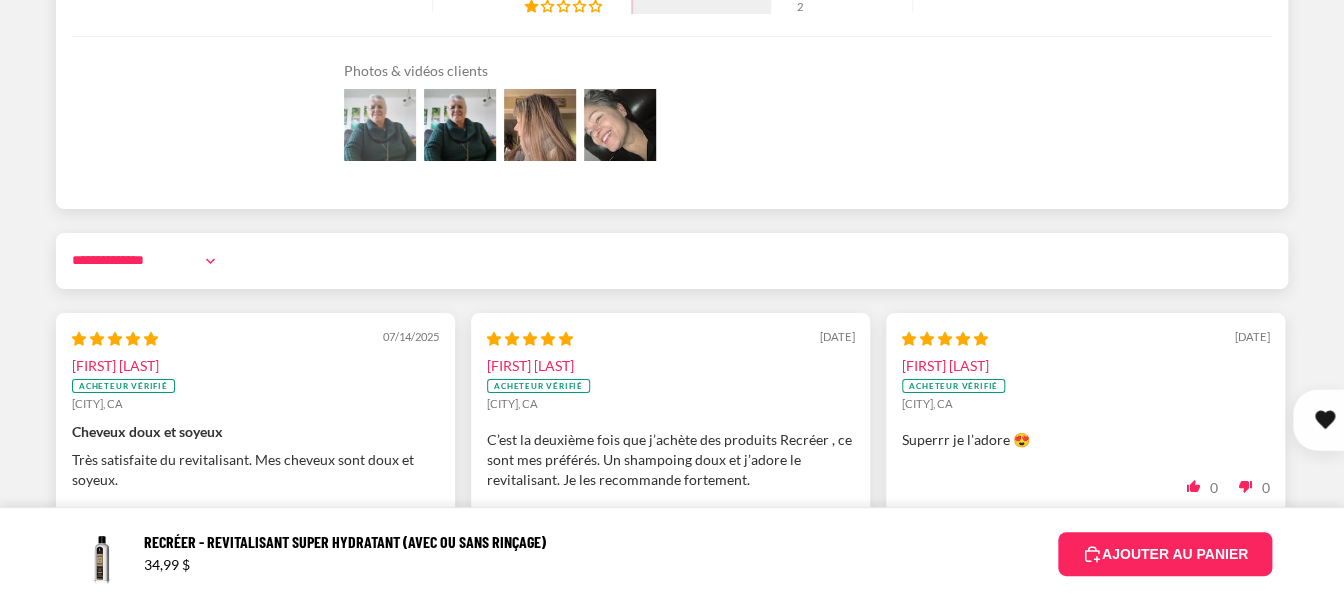 click at bounding box center (380, 125) 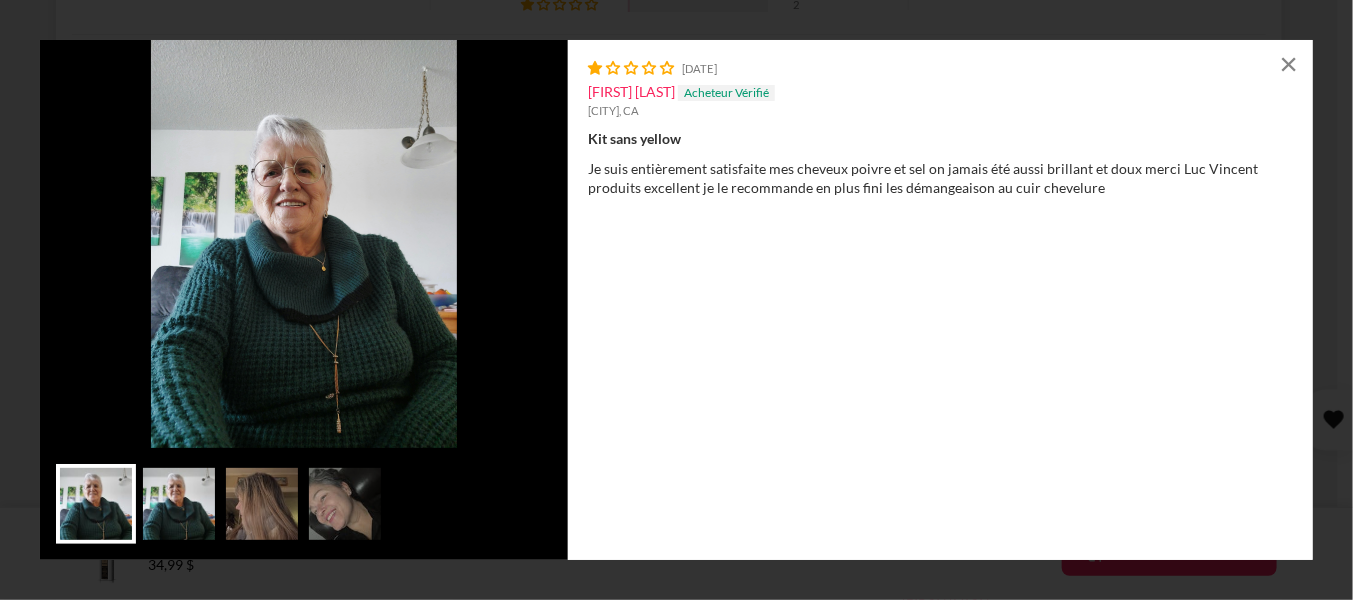 click at bounding box center (179, 504) 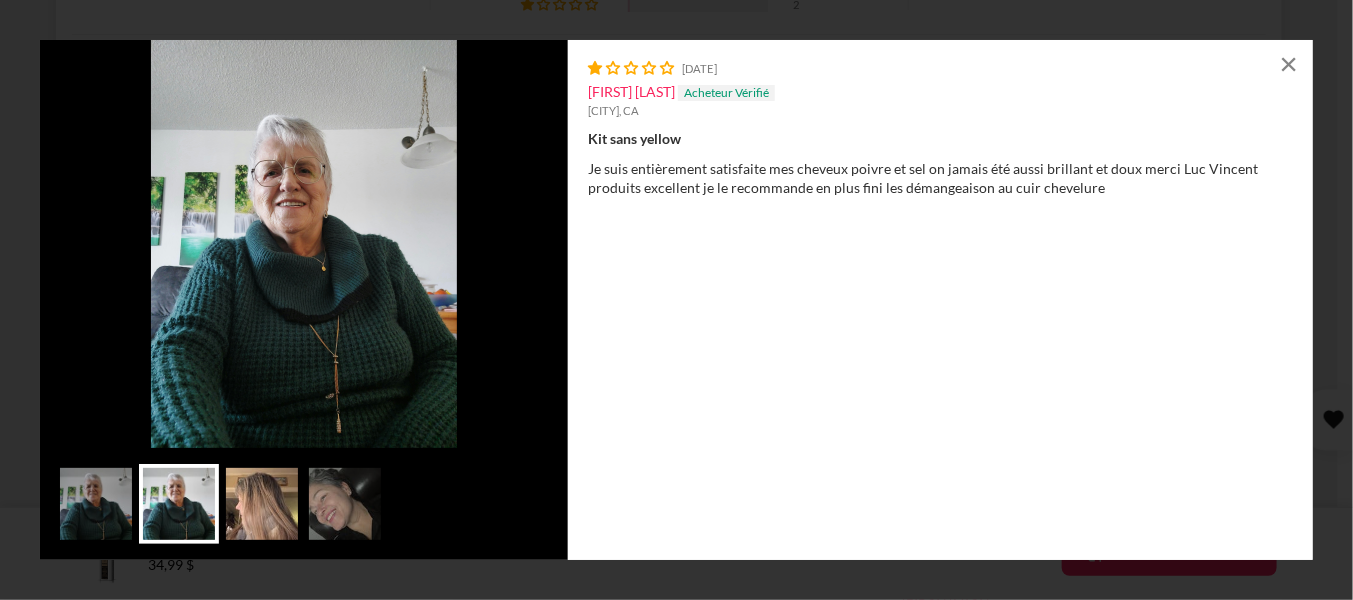 click at bounding box center (262, 504) 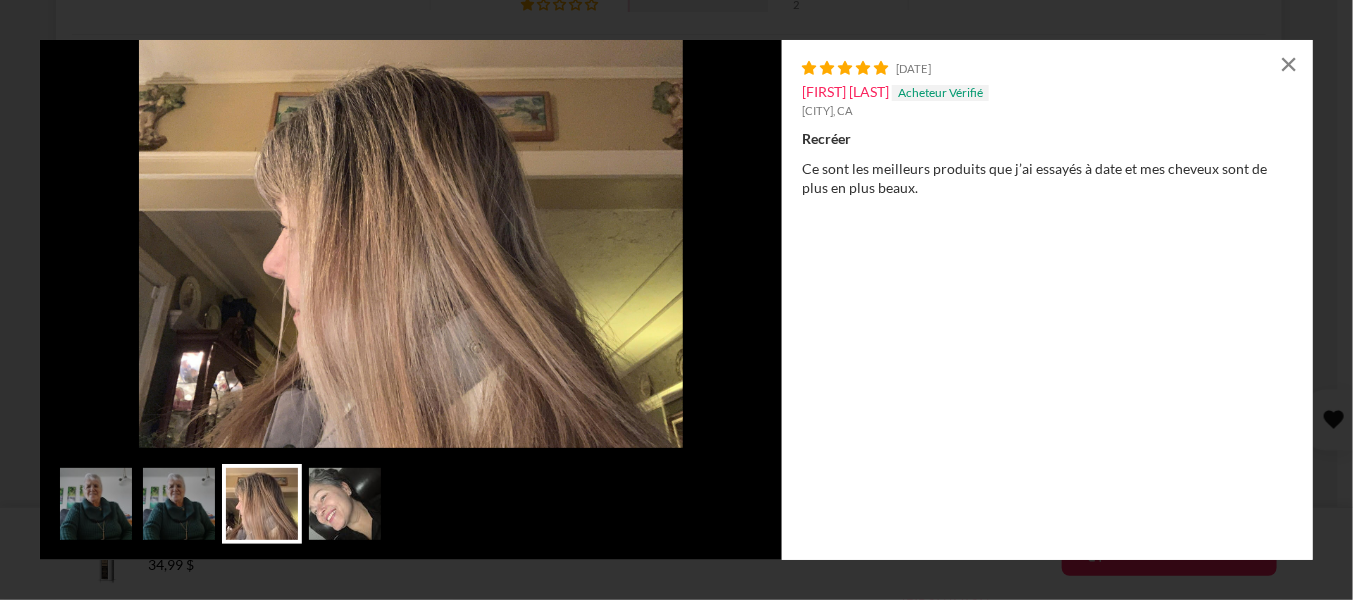 click at bounding box center (345, 504) 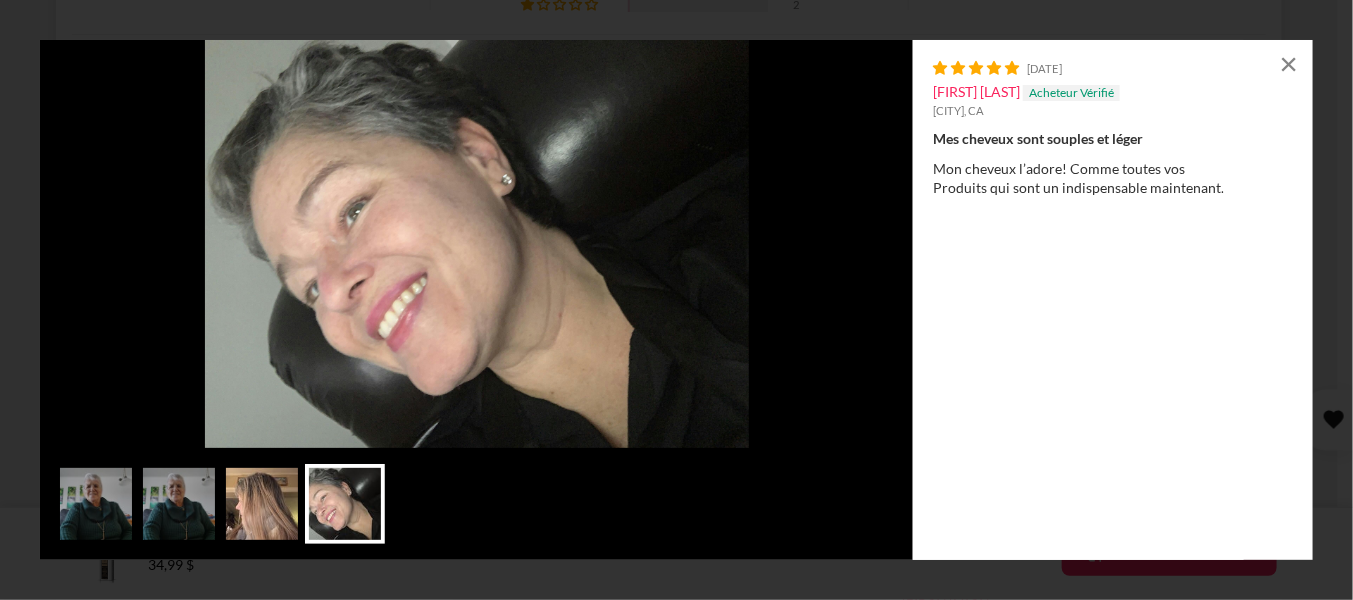 click at bounding box center [262, 504] 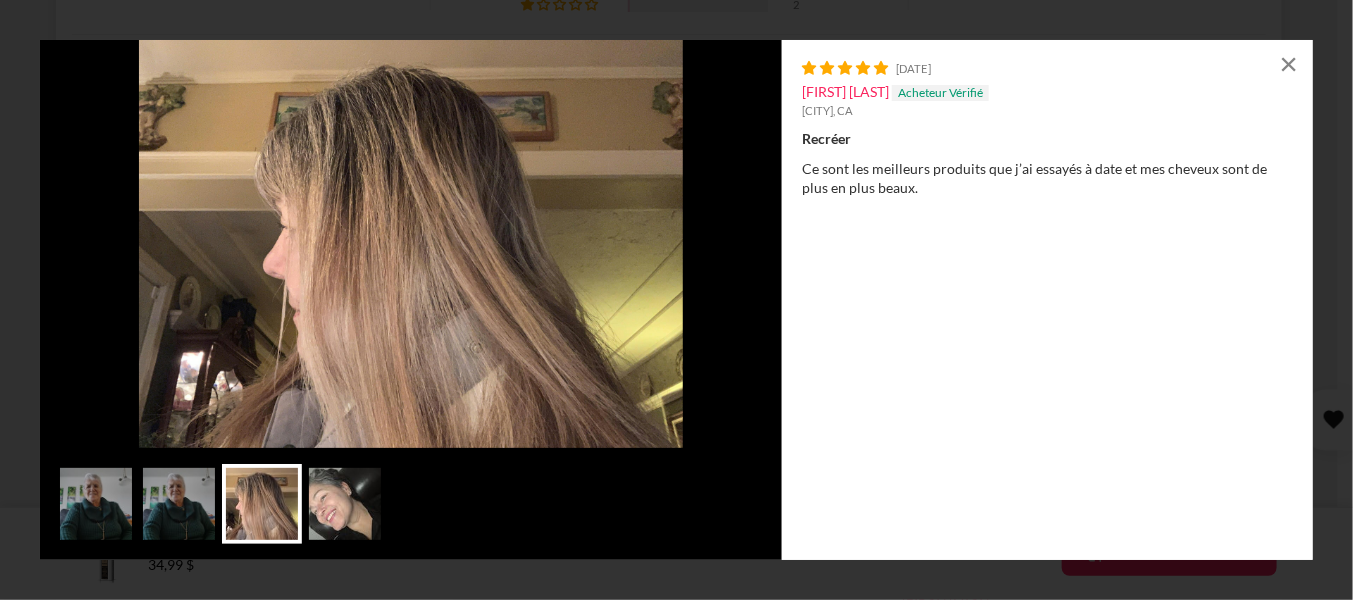 click at bounding box center [345, 504] 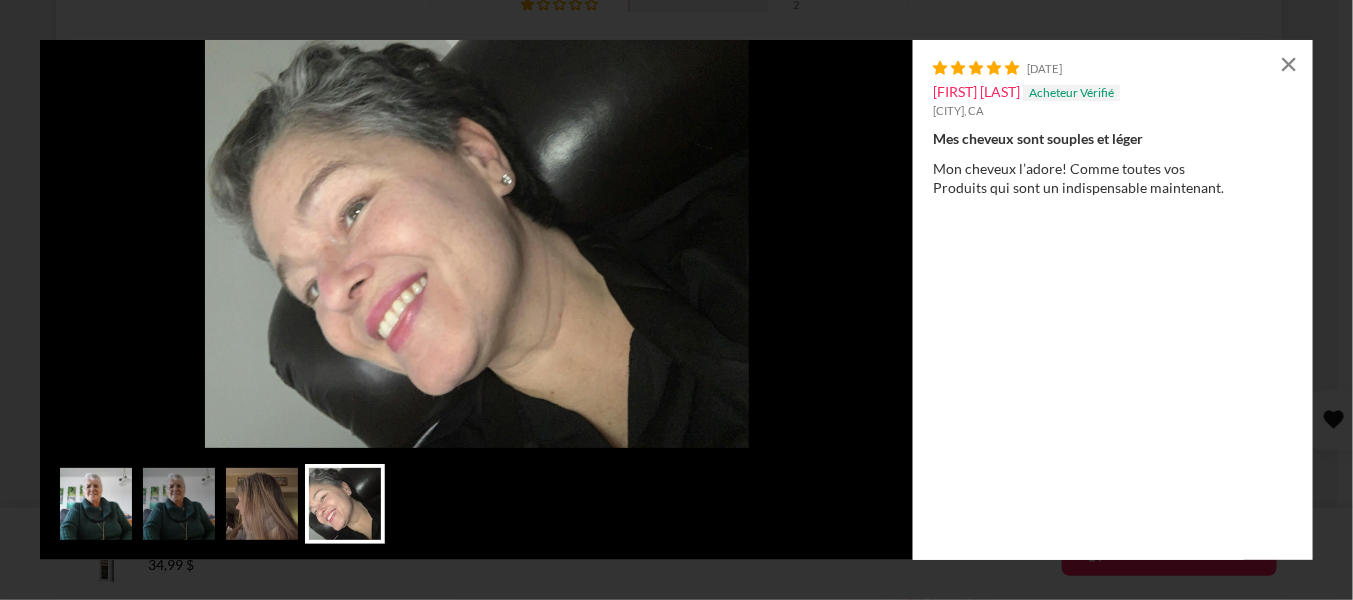 click at bounding box center (96, 504) 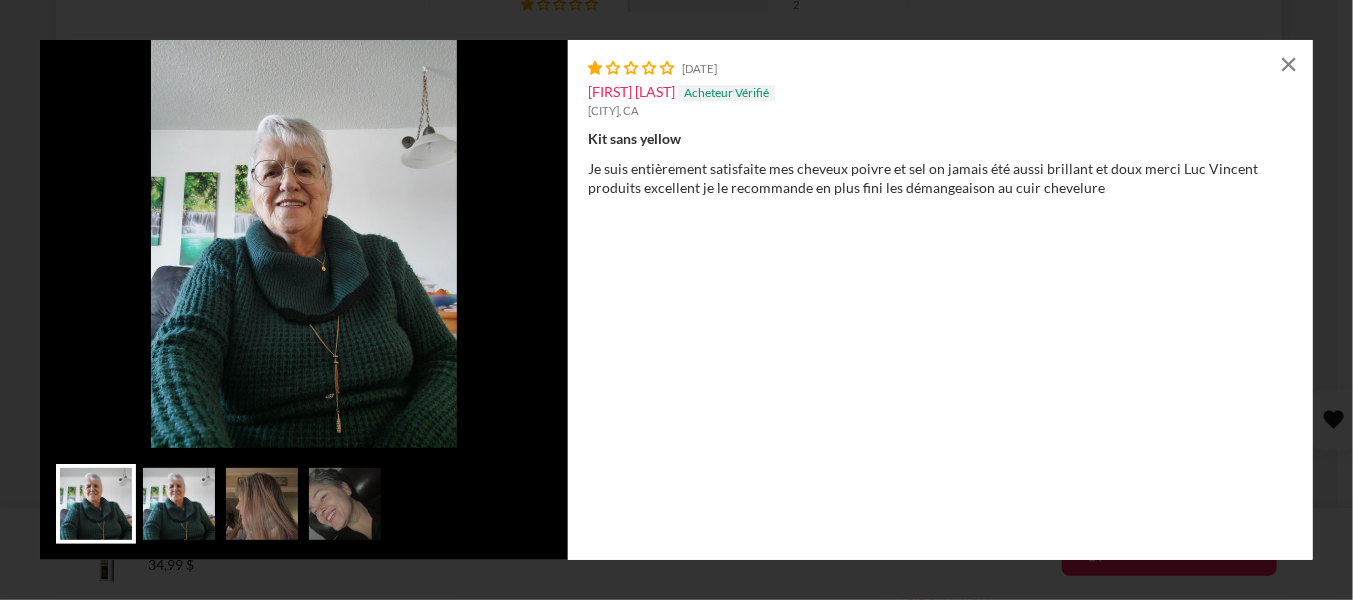 click at bounding box center (179, 504) 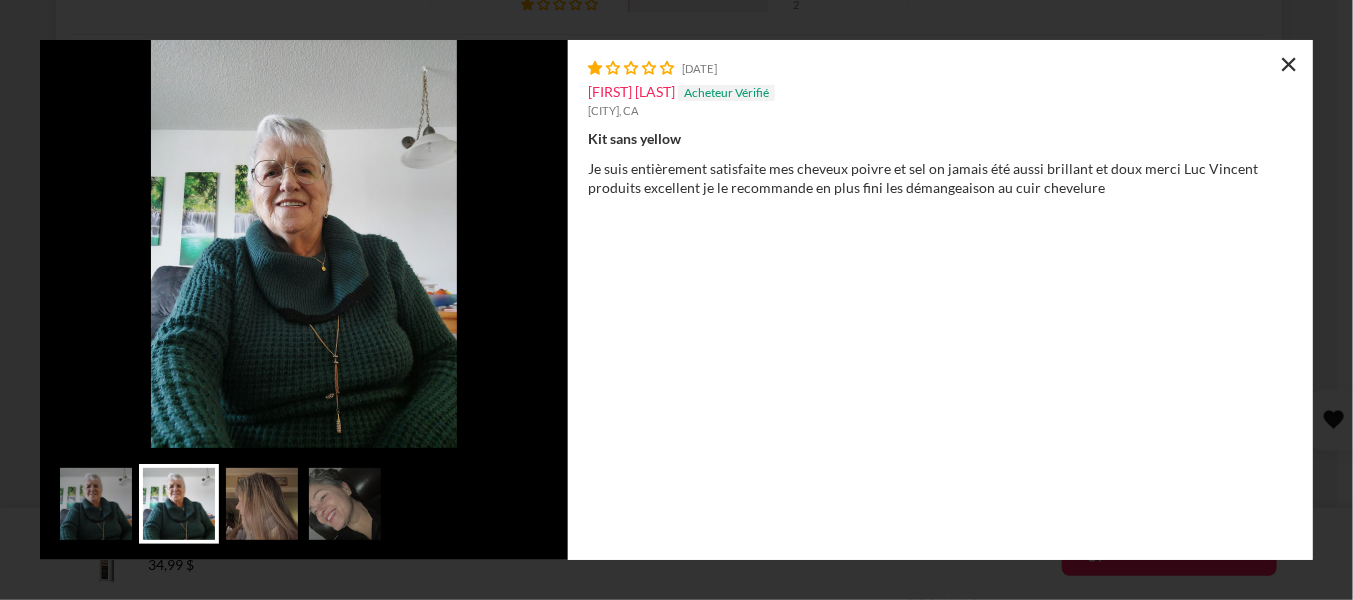 click on "×" at bounding box center (1289, 64) 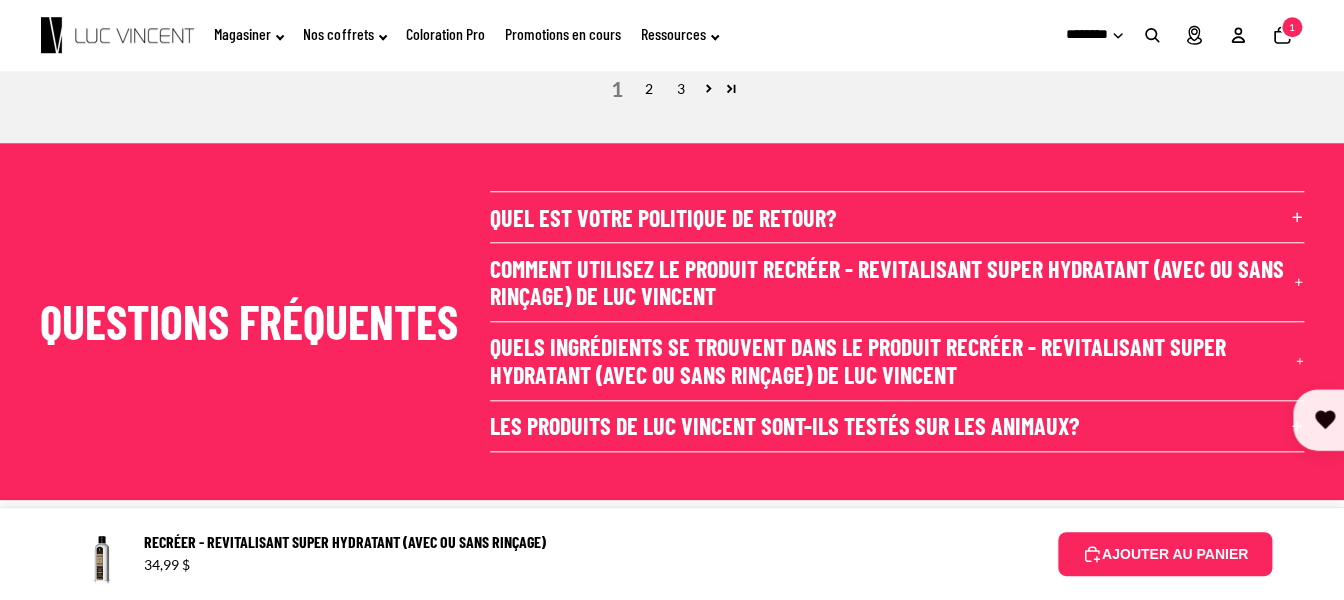 scroll, scrollTop: 3596, scrollLeft: 0, axis: vertical 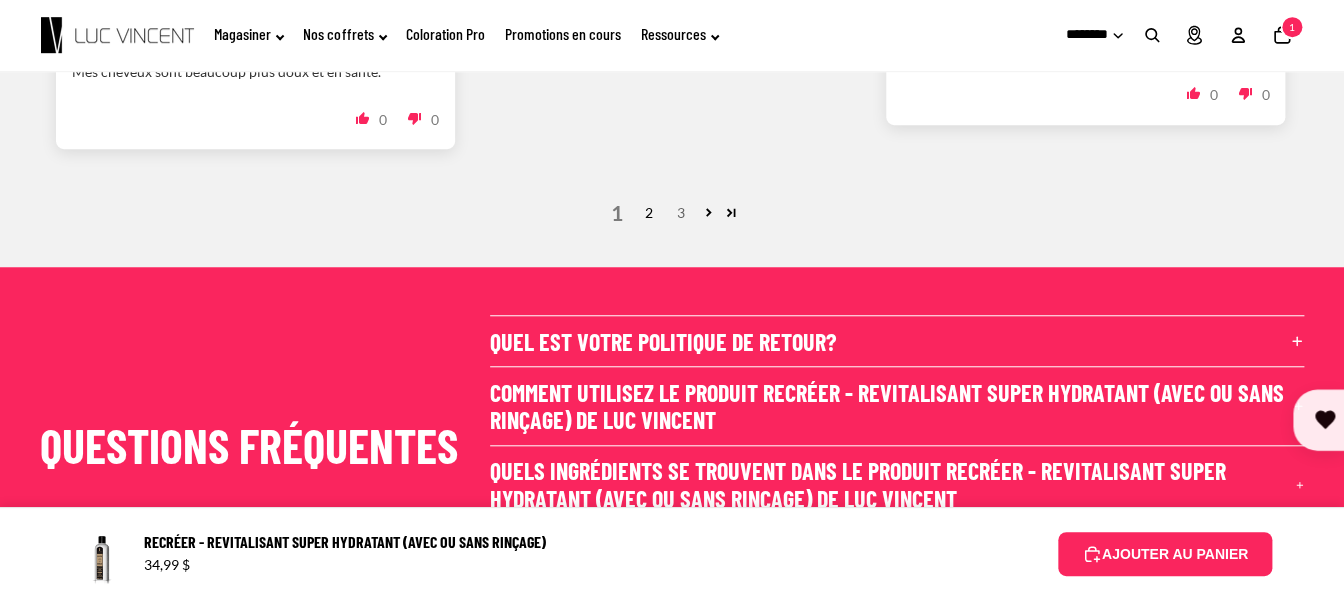 click on "3" at bounding box center (681, 213) 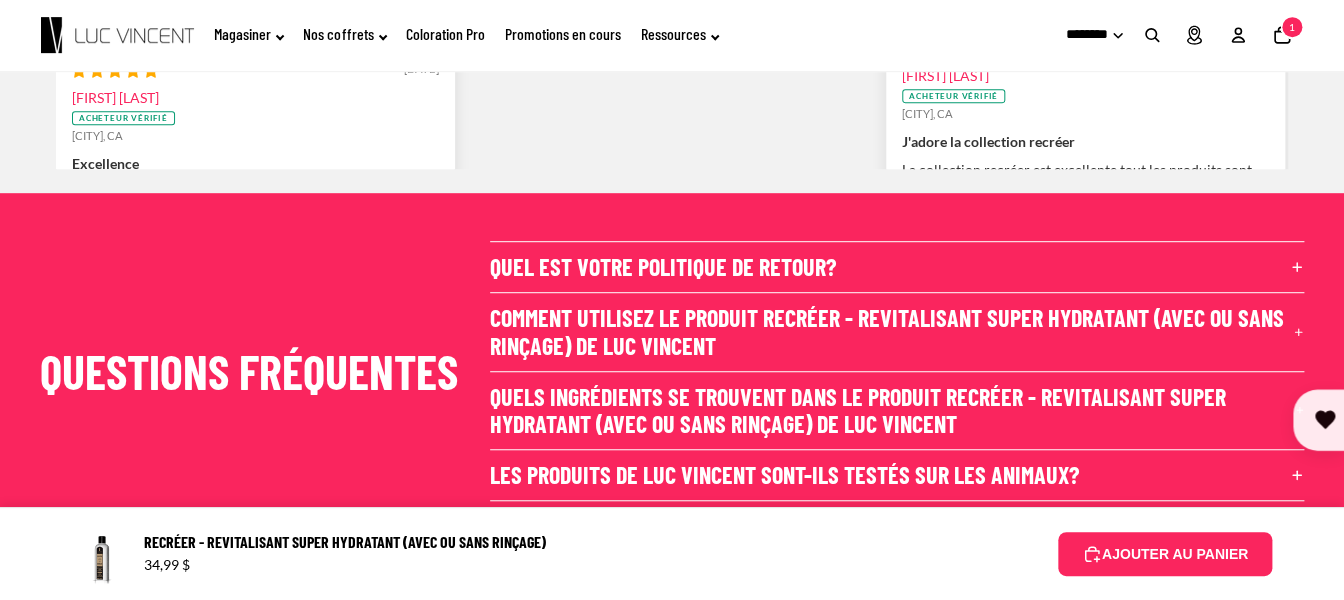 scroll, scrollTop: 3451, scrollLeft: 0, axis: vertical 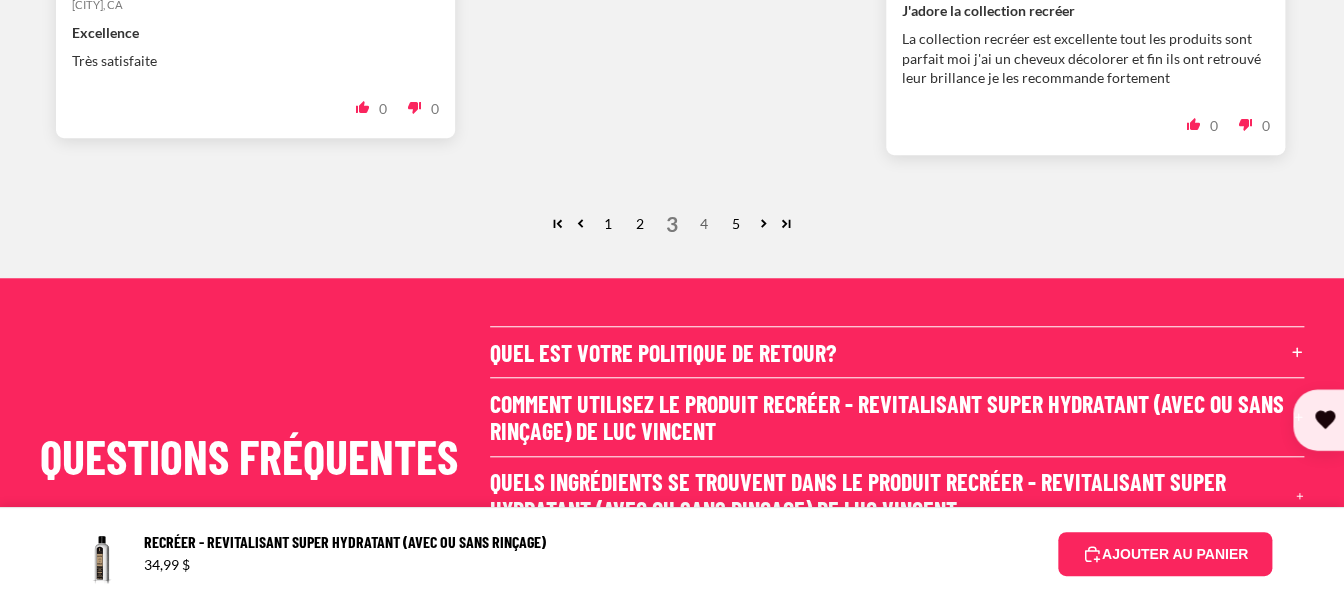 click on "4" at bounding box center [704, 224] 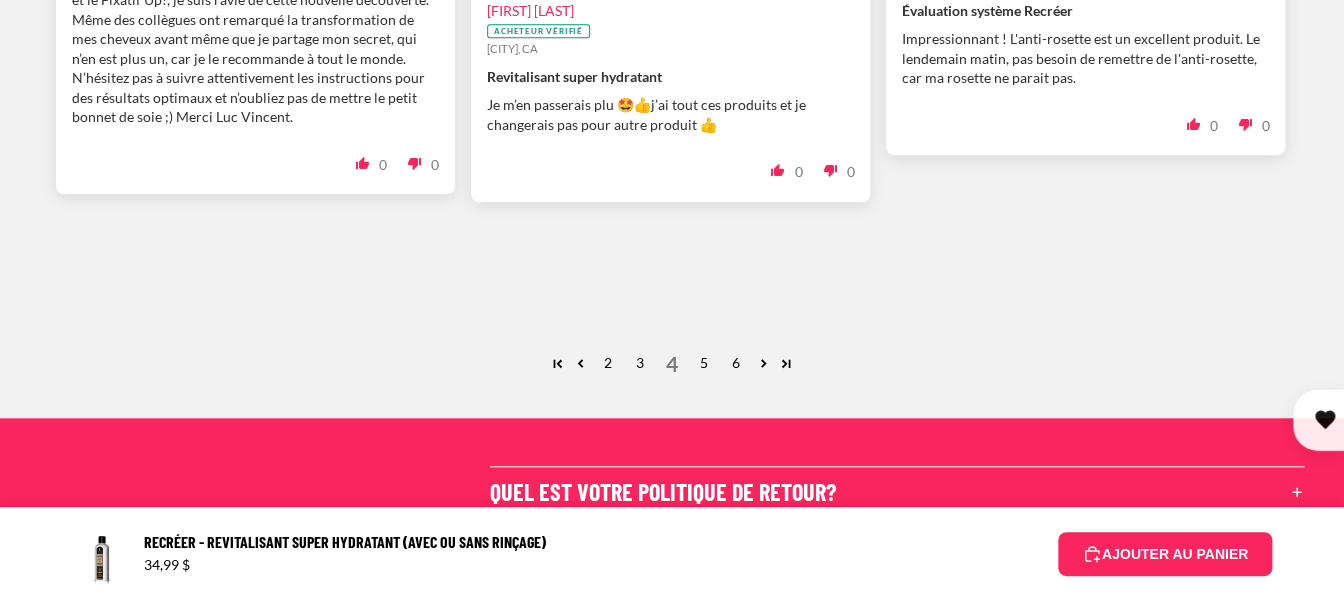scroll, scrollTop: 4285, scrollLeft: 0, axis: vertical 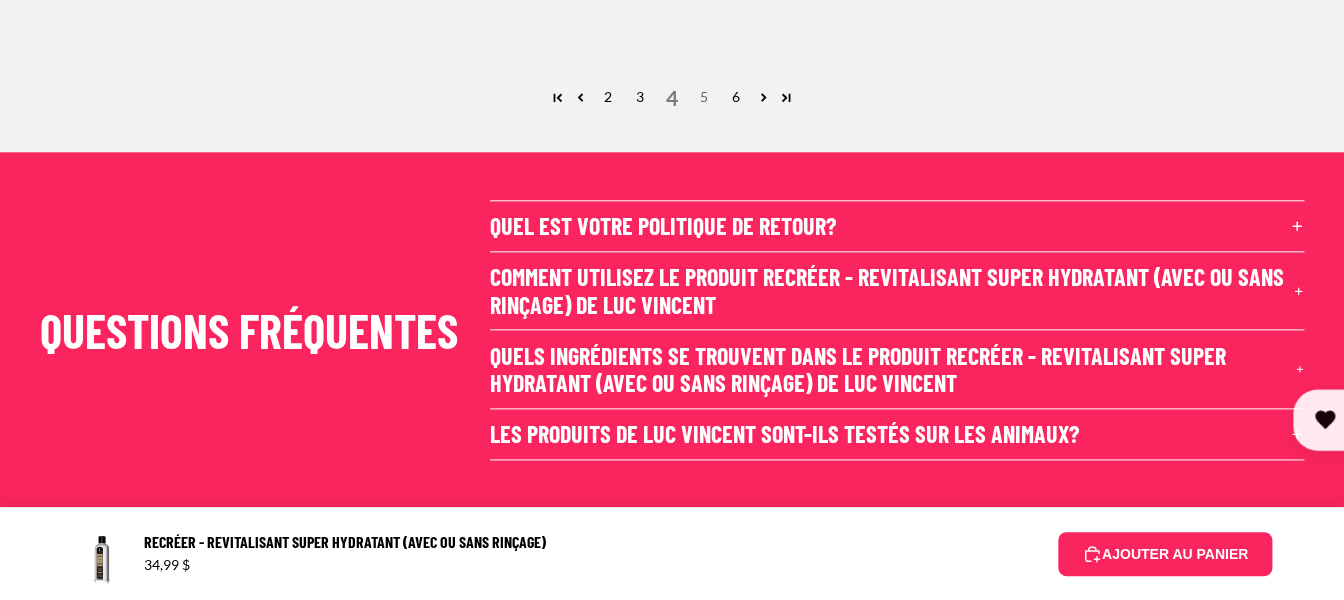 click on "5" at bounding box center (704, 97) 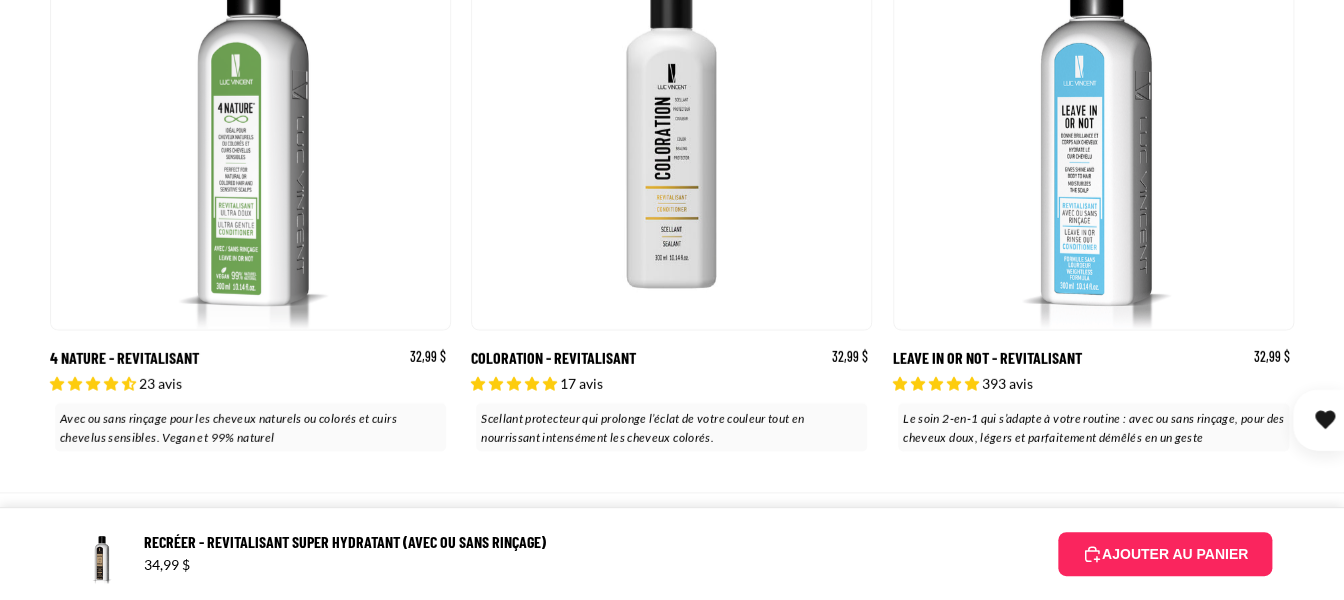 scroll, scrollTop: 0, scrollLeft: 400, axis: horizontal 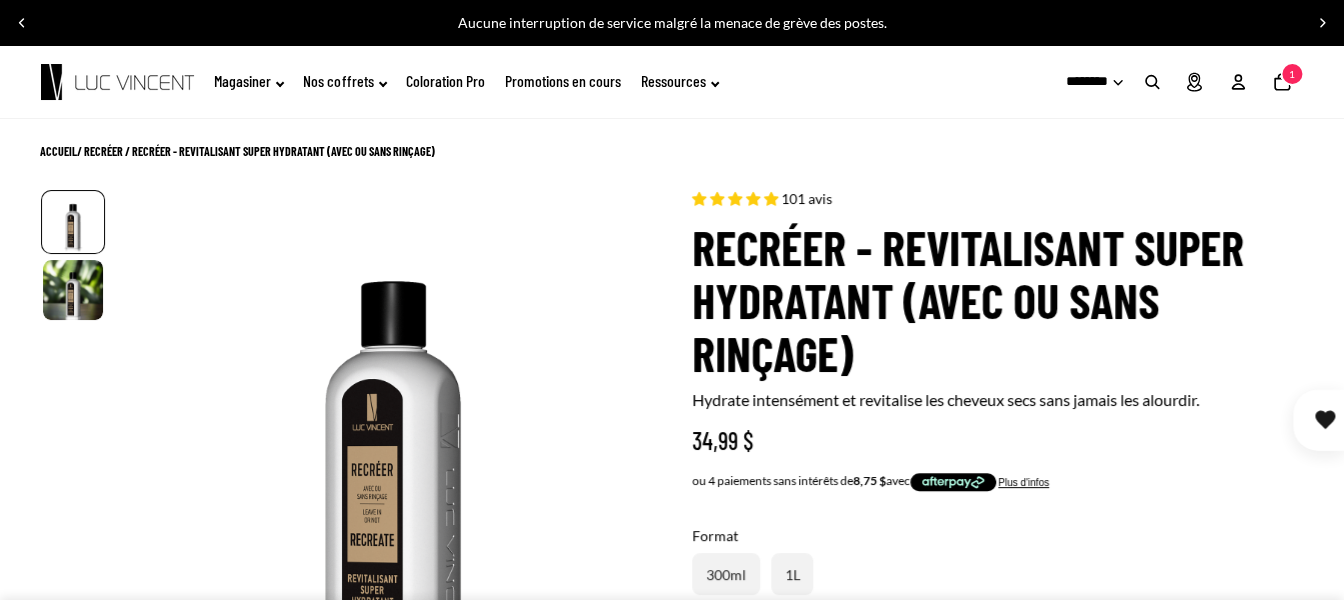 click on "Nombre total d'articles dans le panier: 1
1" 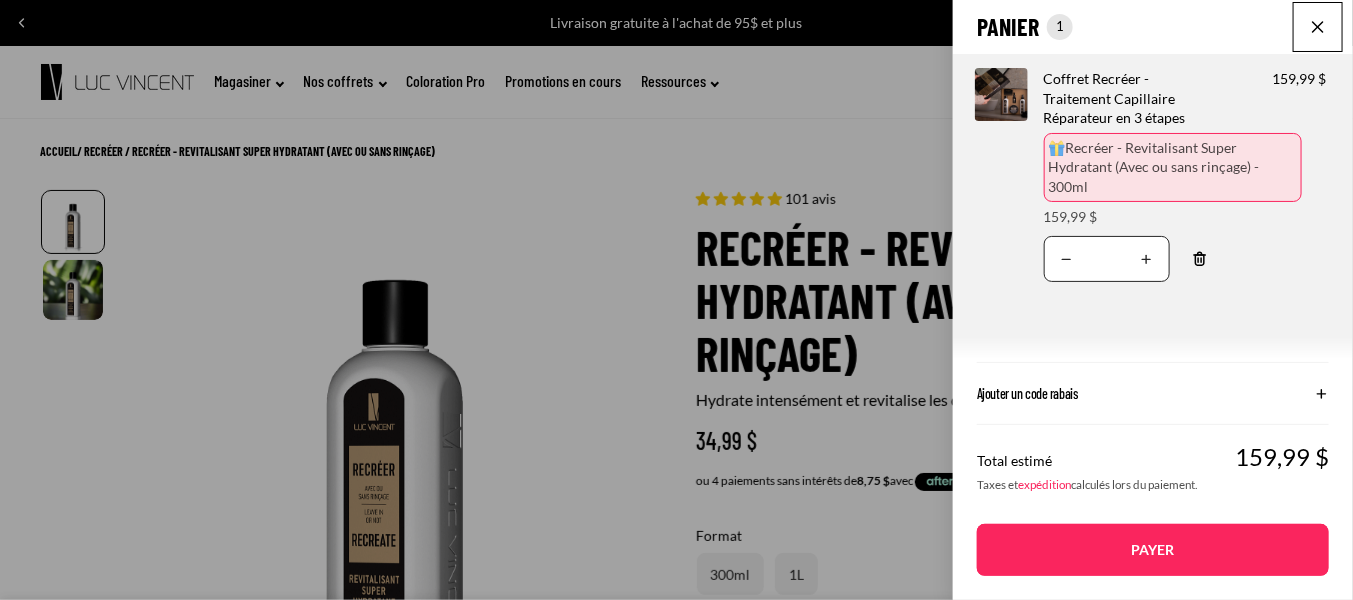click on "Panier
Nombre total d'articles dans le panier: 1
1
1
Total du panier
159,99CAD
Image de produit
Informations sur le produit
Quantité
Nombre total de produits
Coffret Recréer - Traitement Capillaire Réparateur en 3 étapes
Prix" 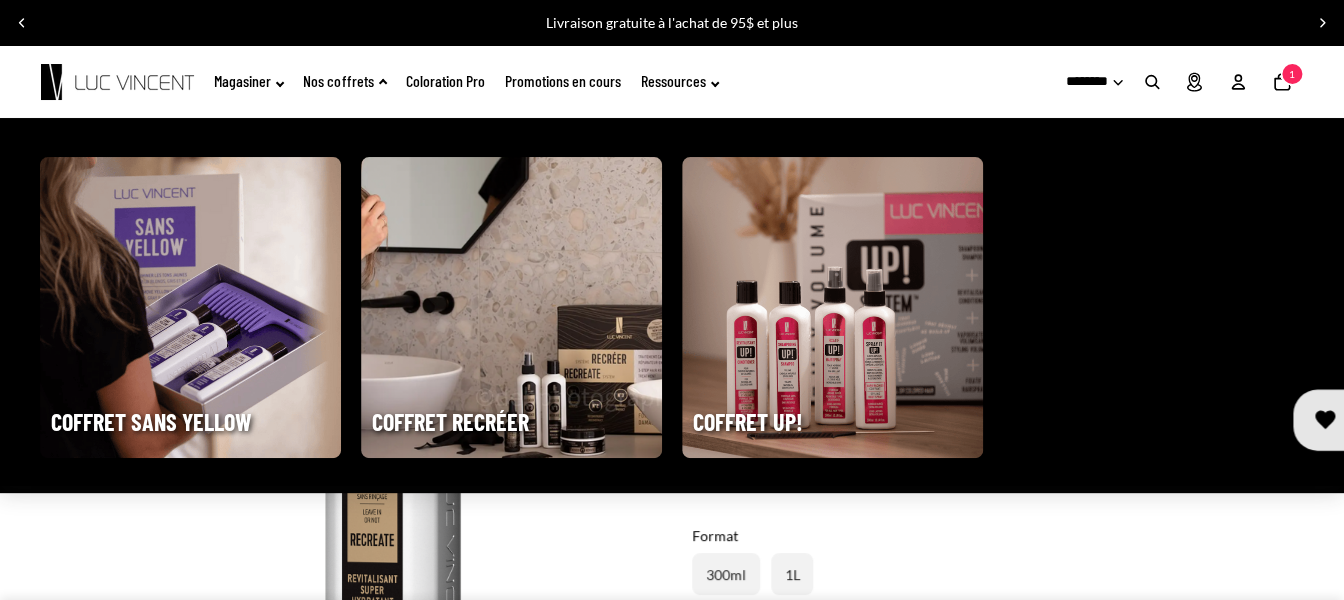 click on "Nos coffrets" 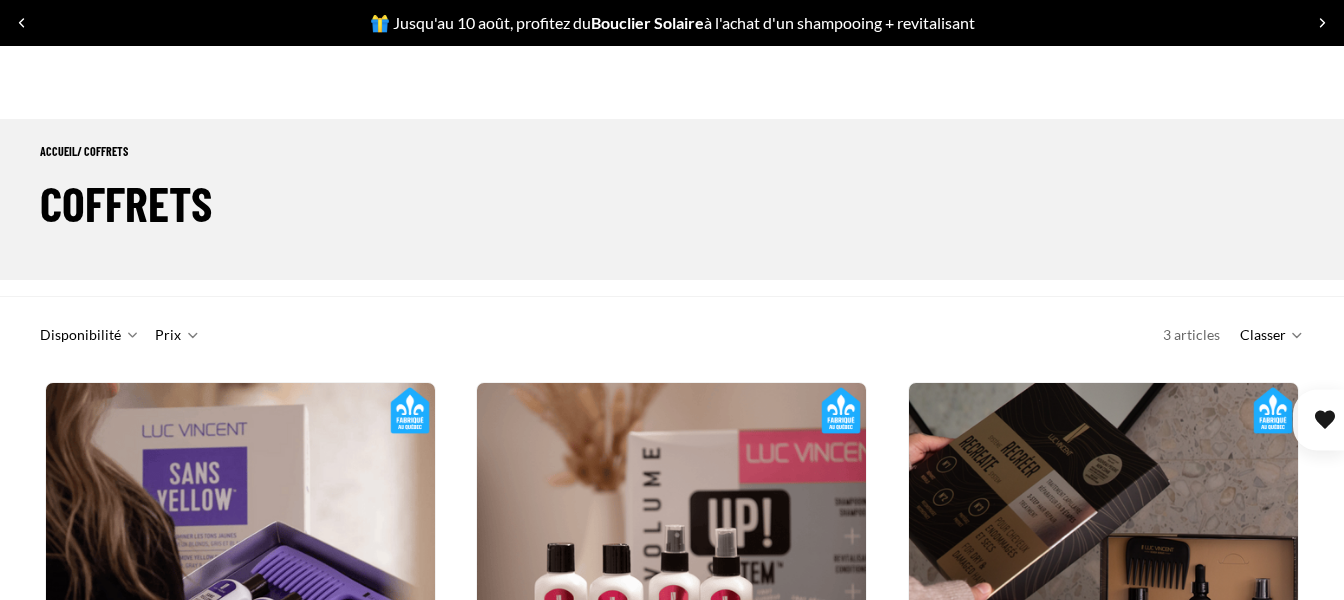 scroll, scrollTop: 533, scrollLeft: 0, axis: vertical 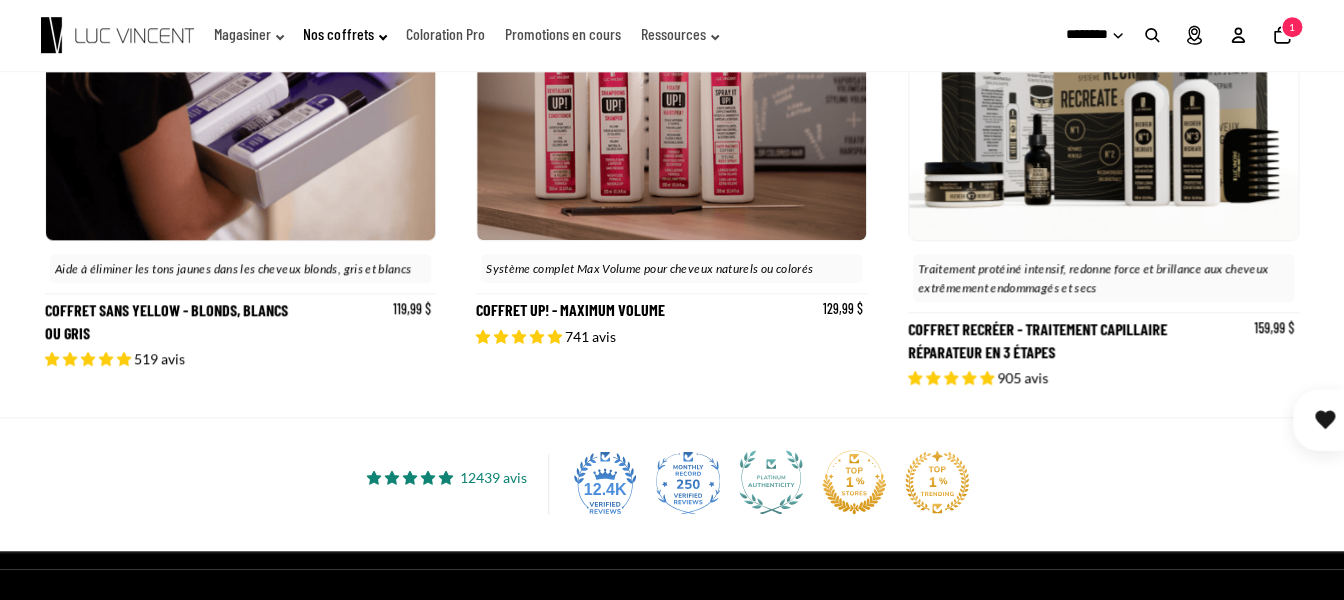 click 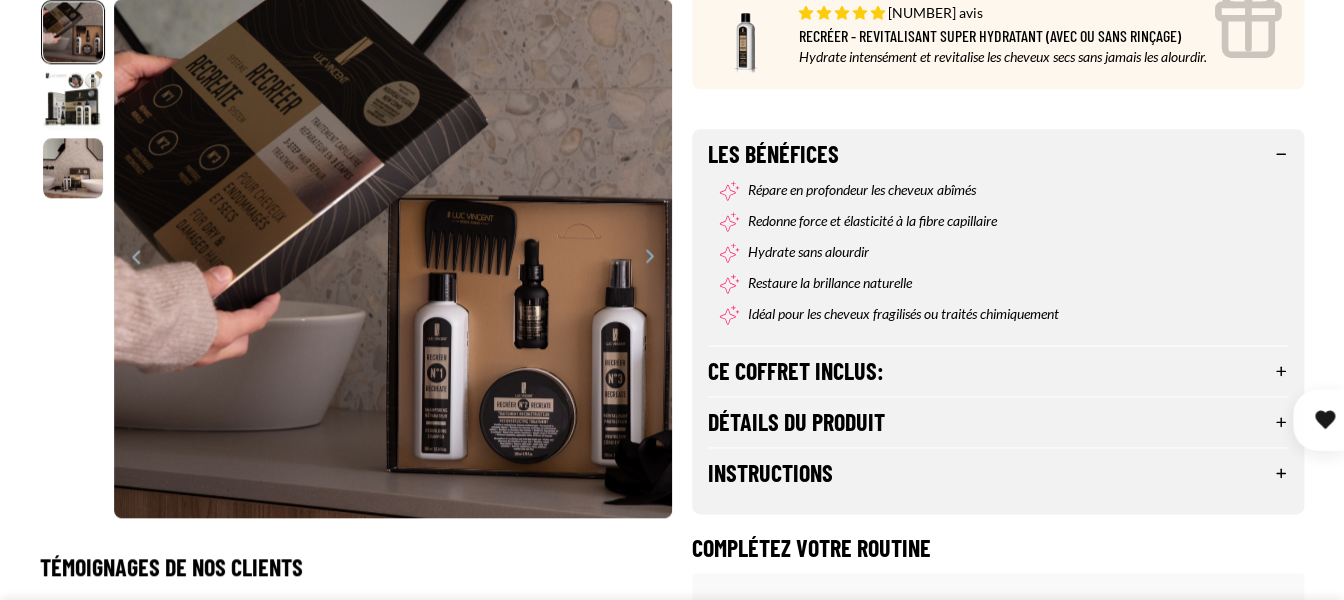 scroll, scrollTop: 0, scrollLeft: 0, axis: both 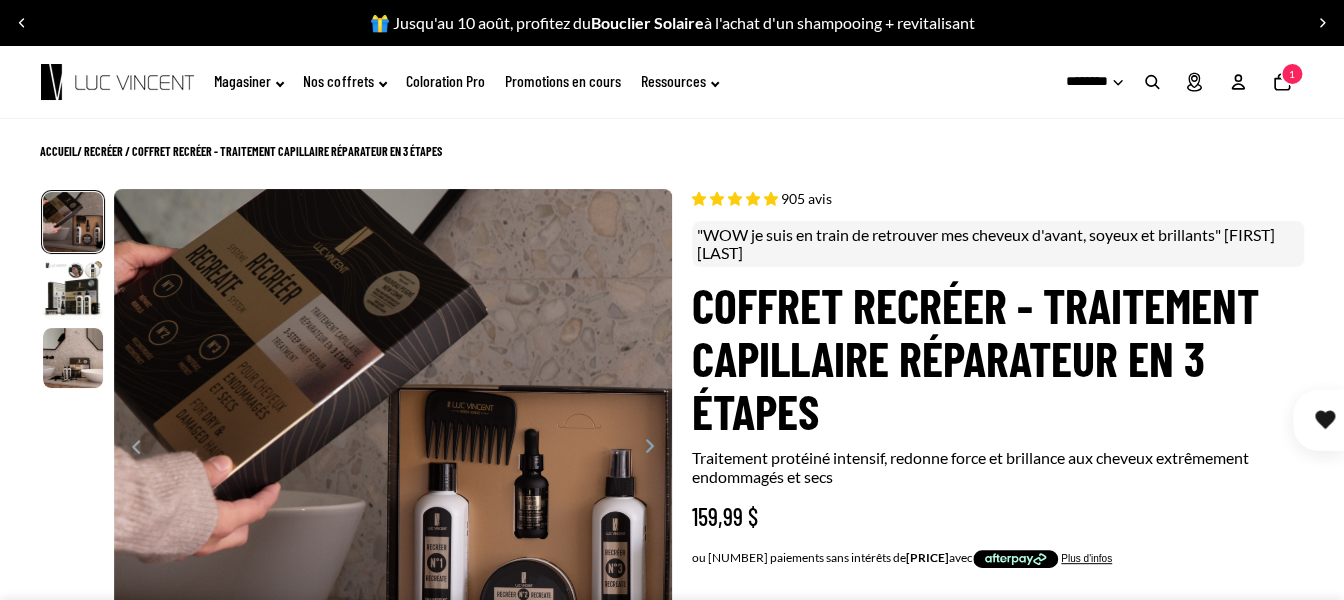 select on "**********" 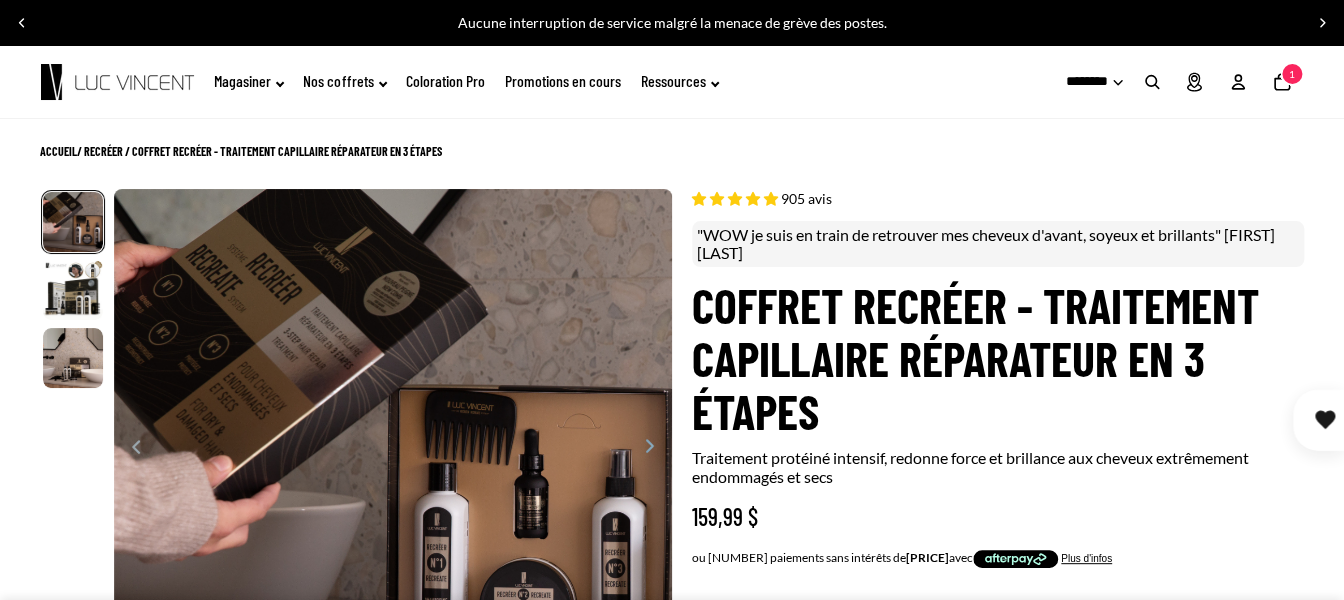 click on "905 avis" at bounding box center (806, 198) 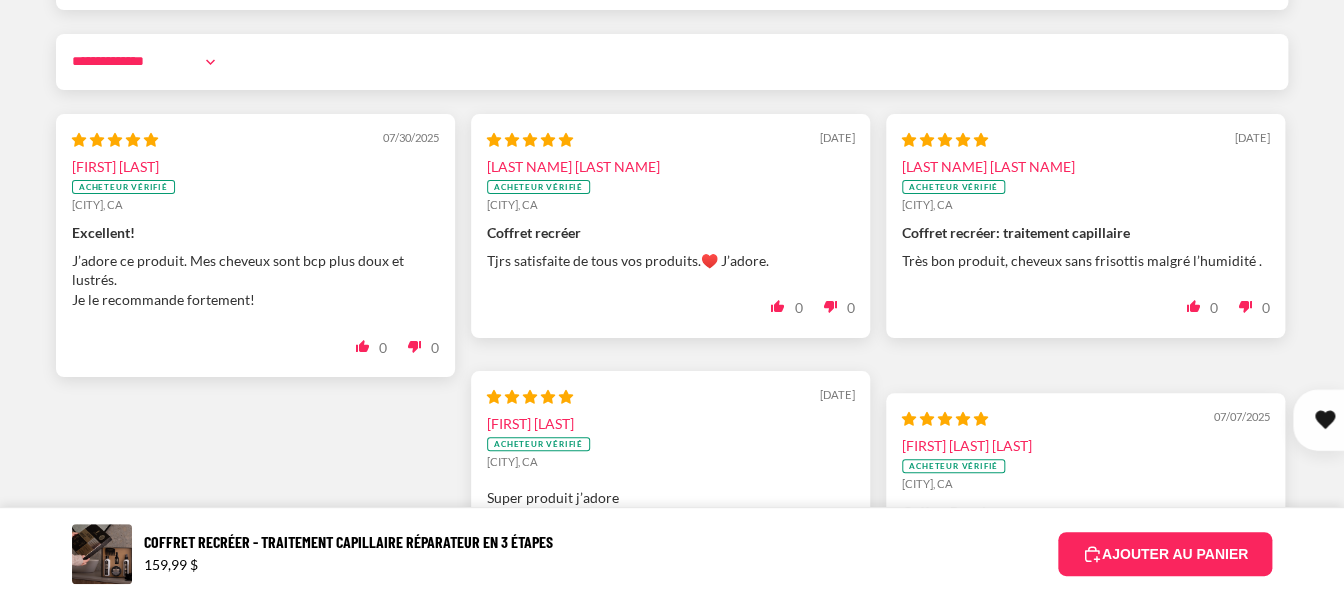 scroll, scrollTop: 12465, scrollLeft: 0, axis: vertical 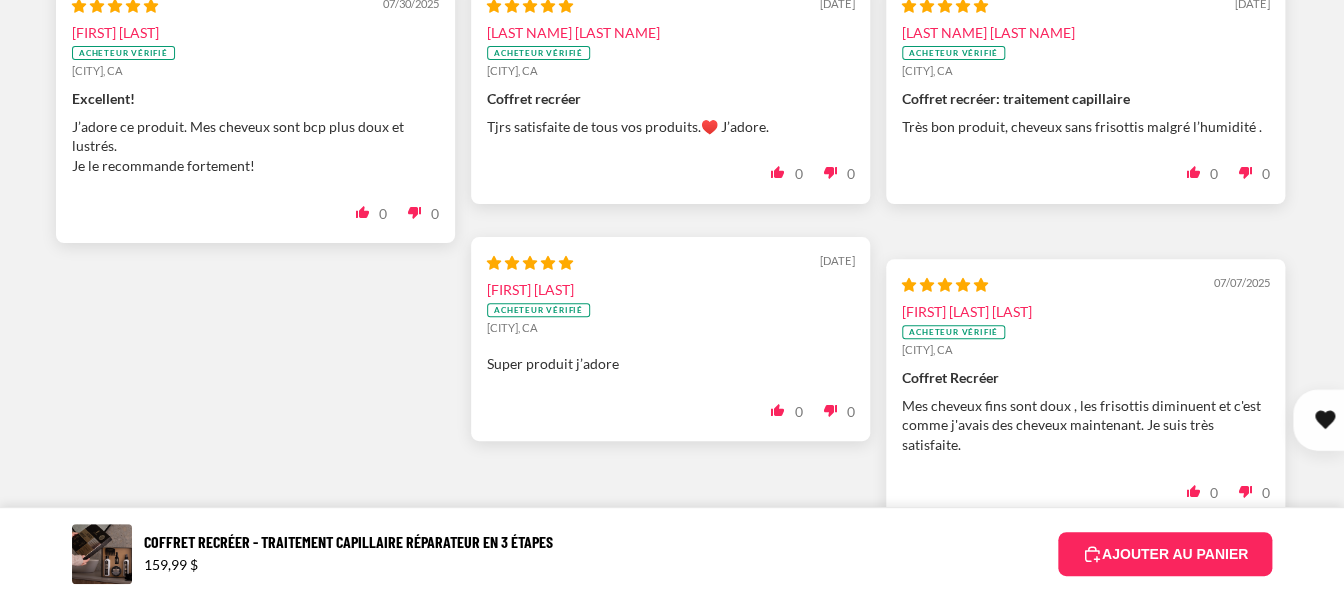 click at bounding box center [380, -209] 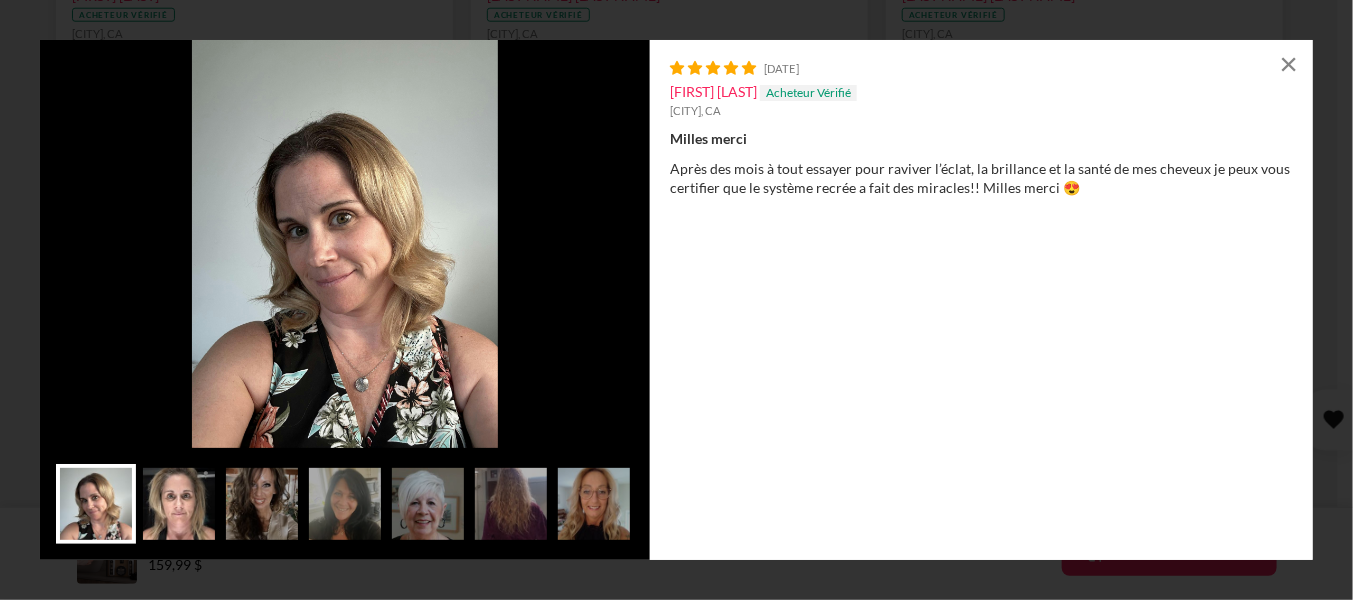 click at bounding box center (179, 504) 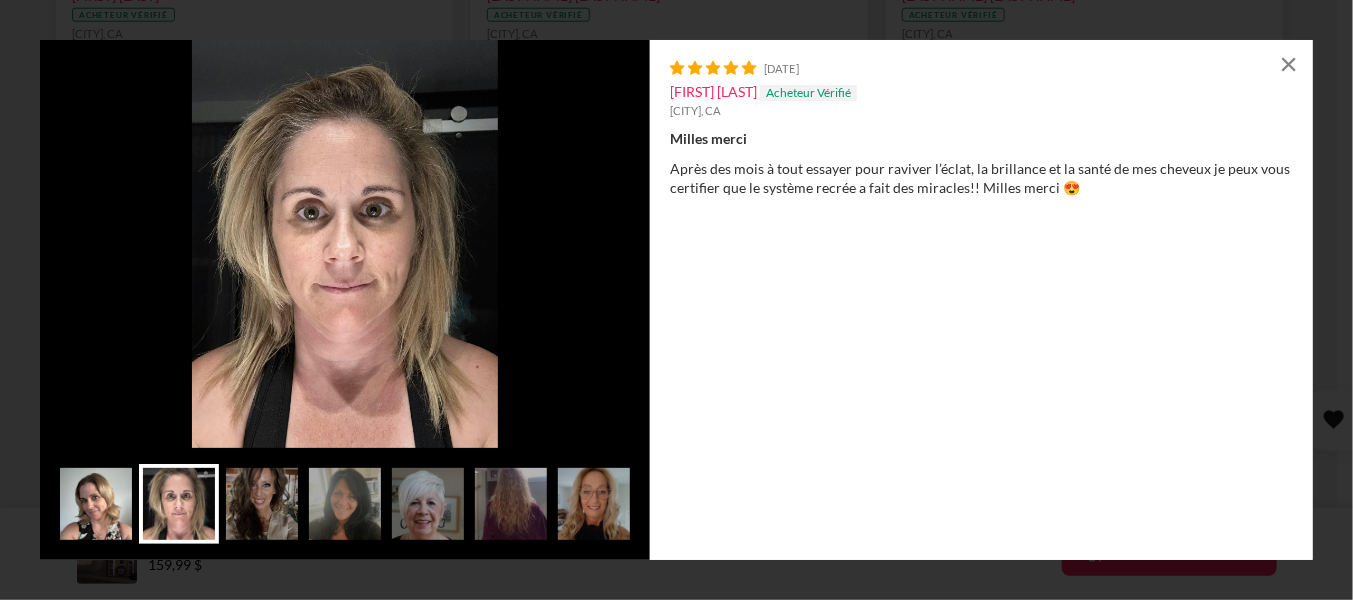click at bounding box center (96, 504) 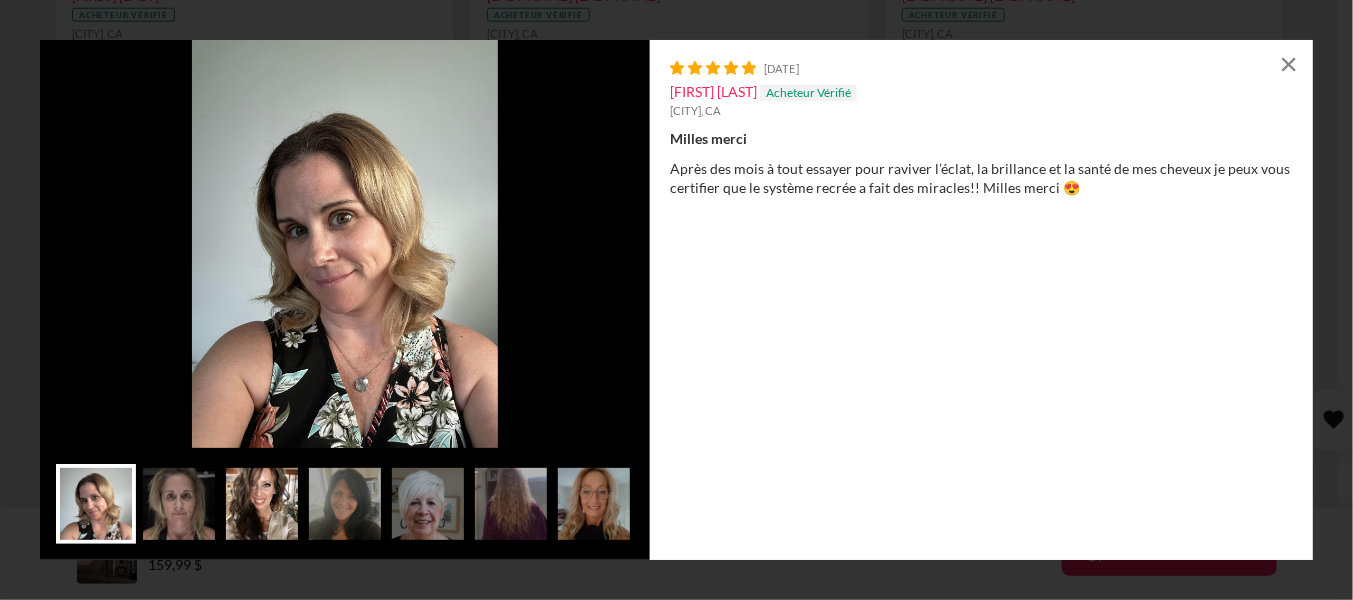 click at bounding box center [262, 504] 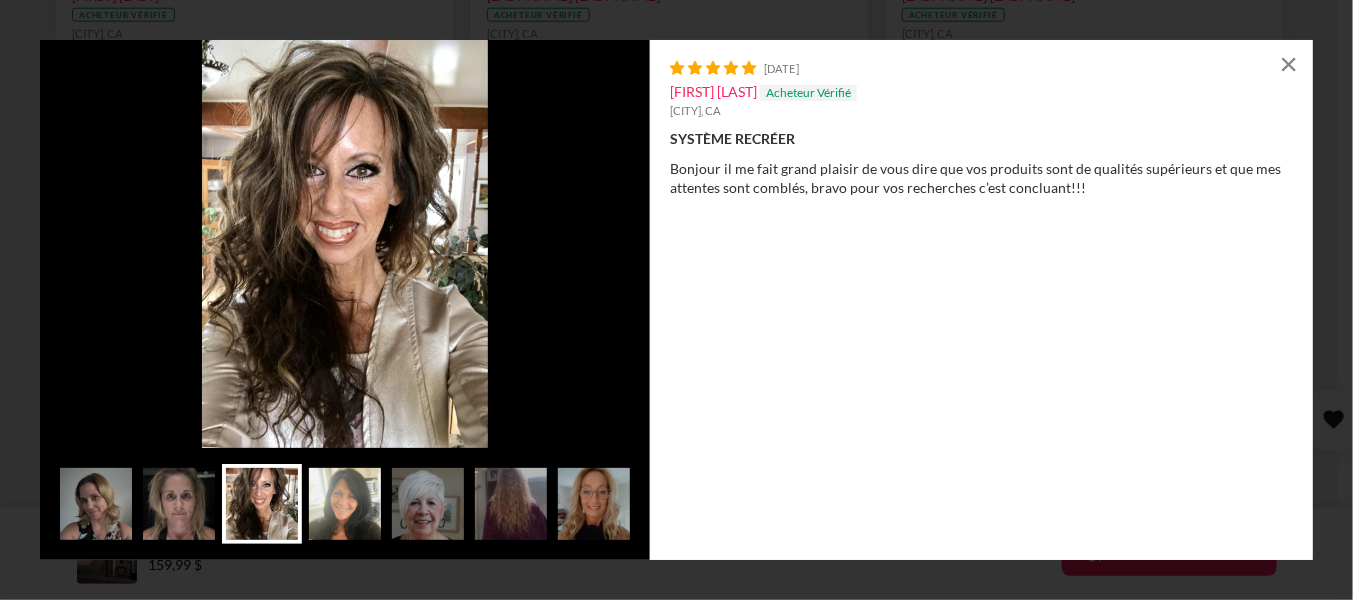 click at bounding box center [345, 504] 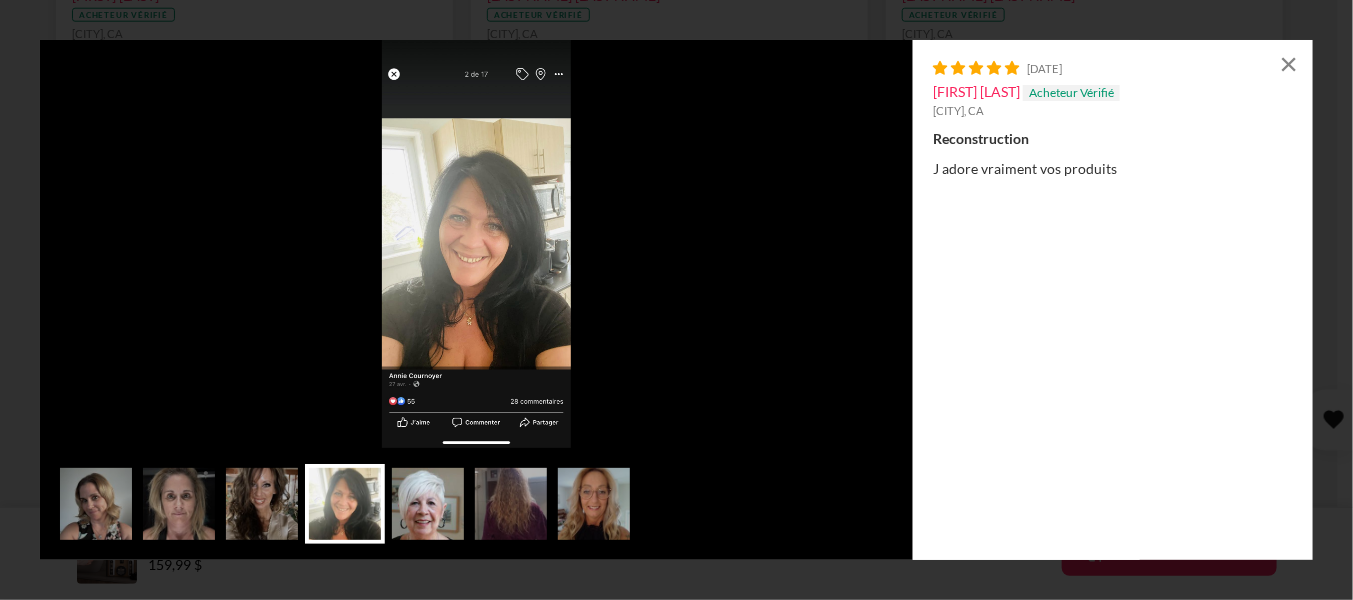 click at bounding box center [428, 504] 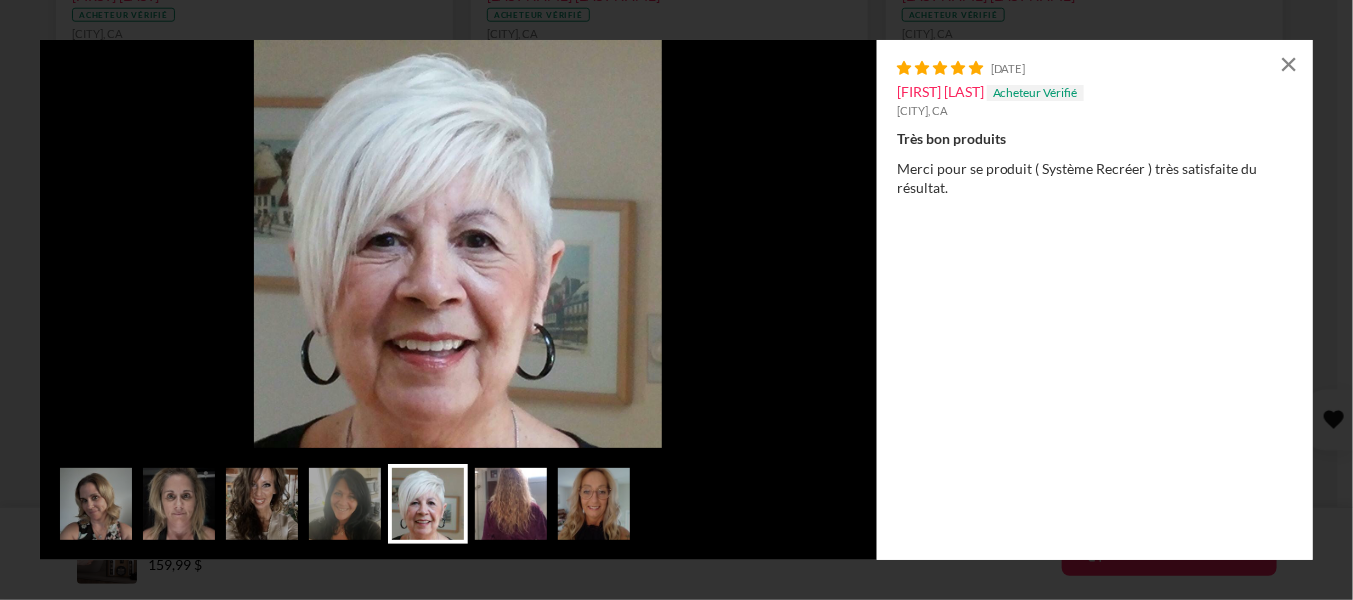 click at bounding box center (511, 504) 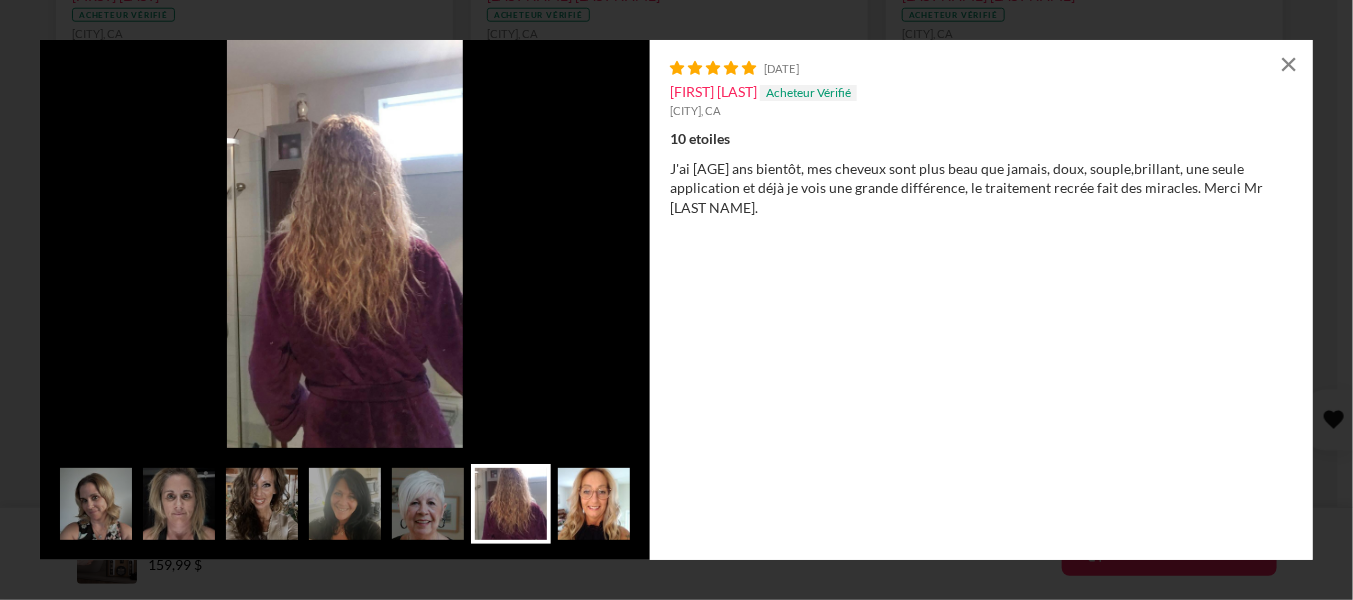 click at bounding box center [594, 504] 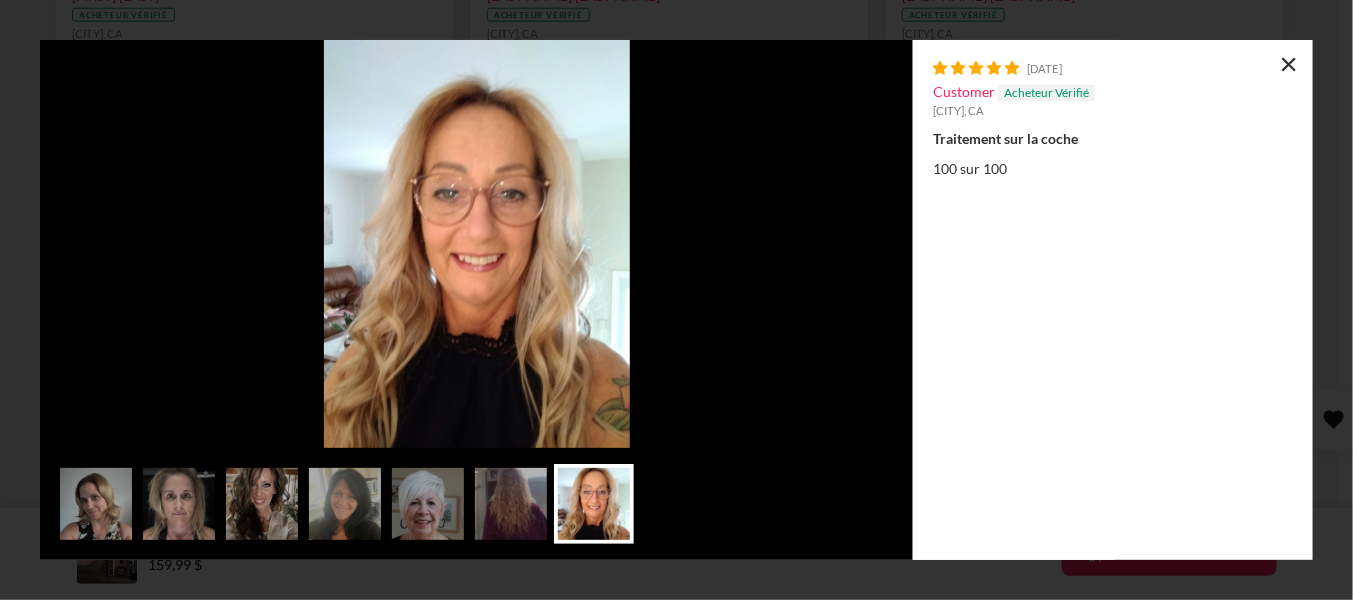 click on "×" at bounding box center (1289, 64) 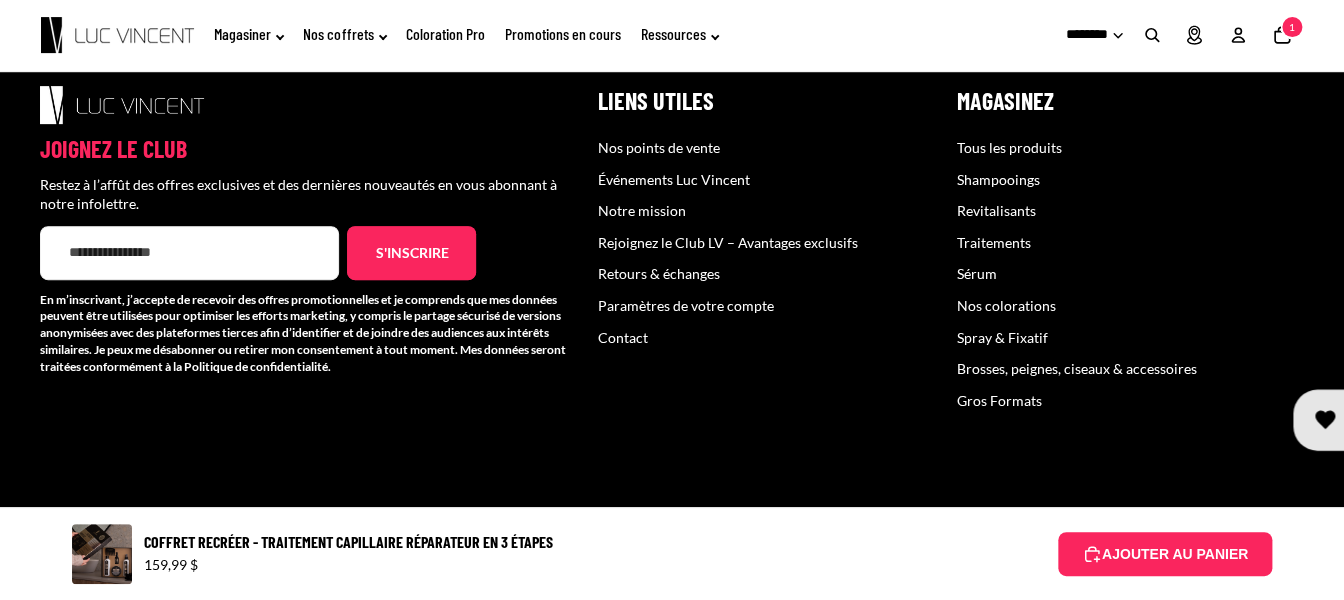 scroll, scrollTop: 9645, scrollLeft: 0, axis: vertical 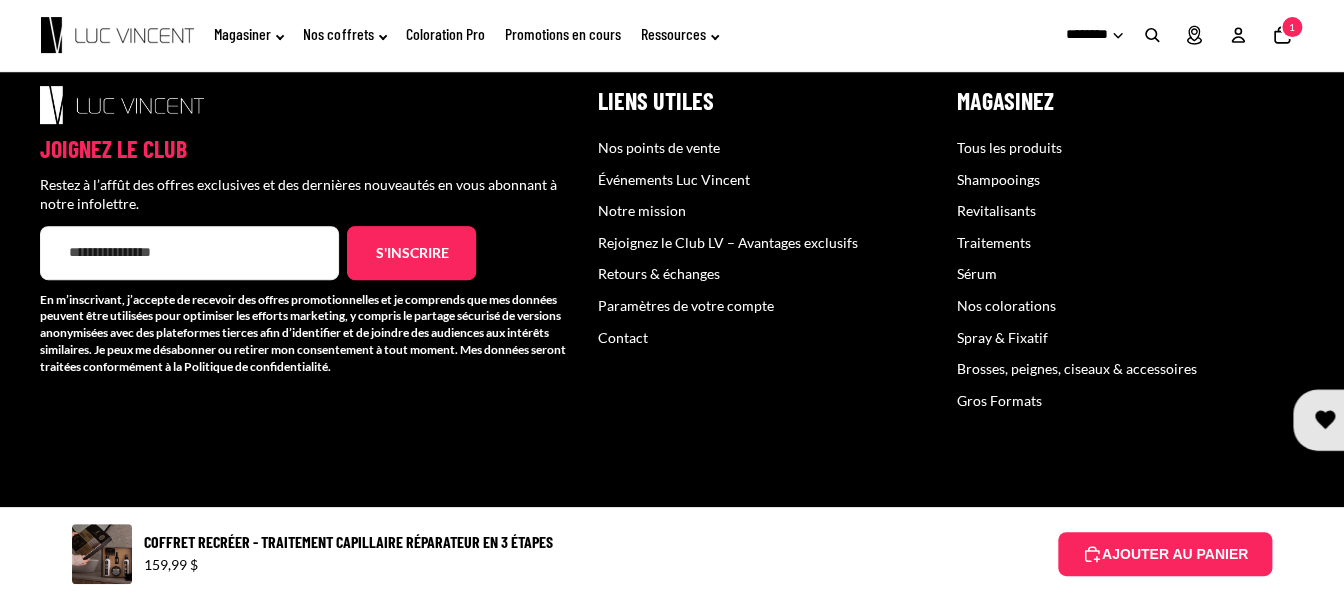 click on "Comment utilisez le produit Coffret Recréer - Traitement Capillaire Réparateur en 3 étapes de Luc [NAME]" at bounding box center [897, -274] 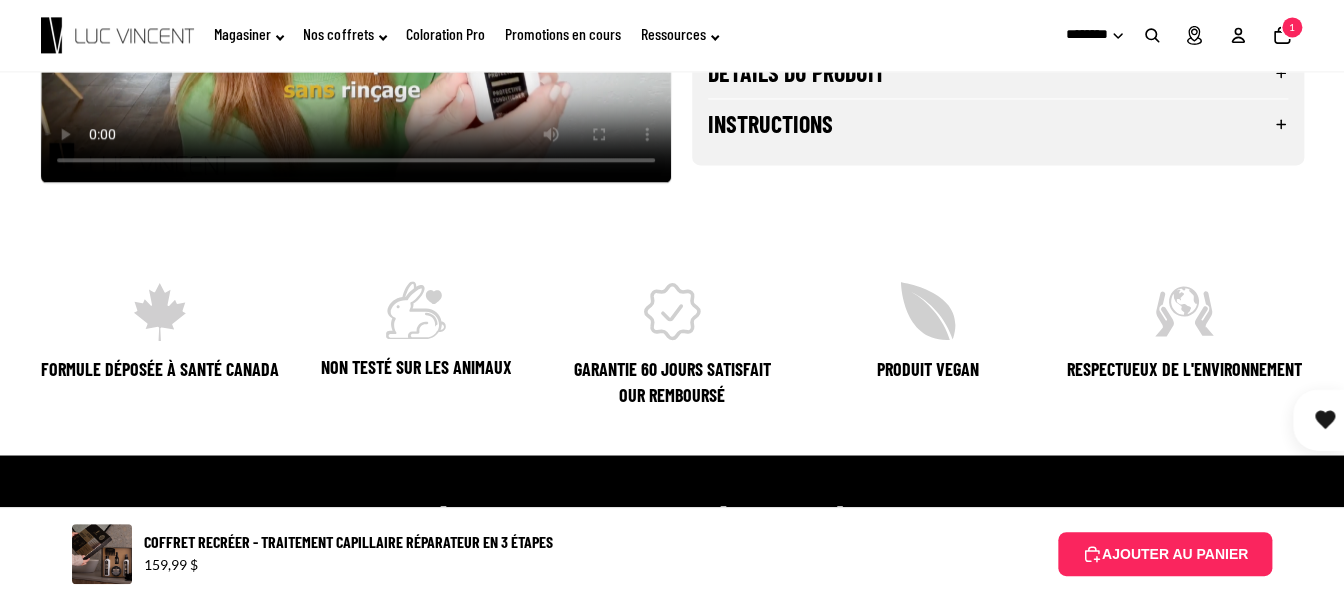 scroll, scrollTop: 1066, scrollLeft: 0, axis: vertical 